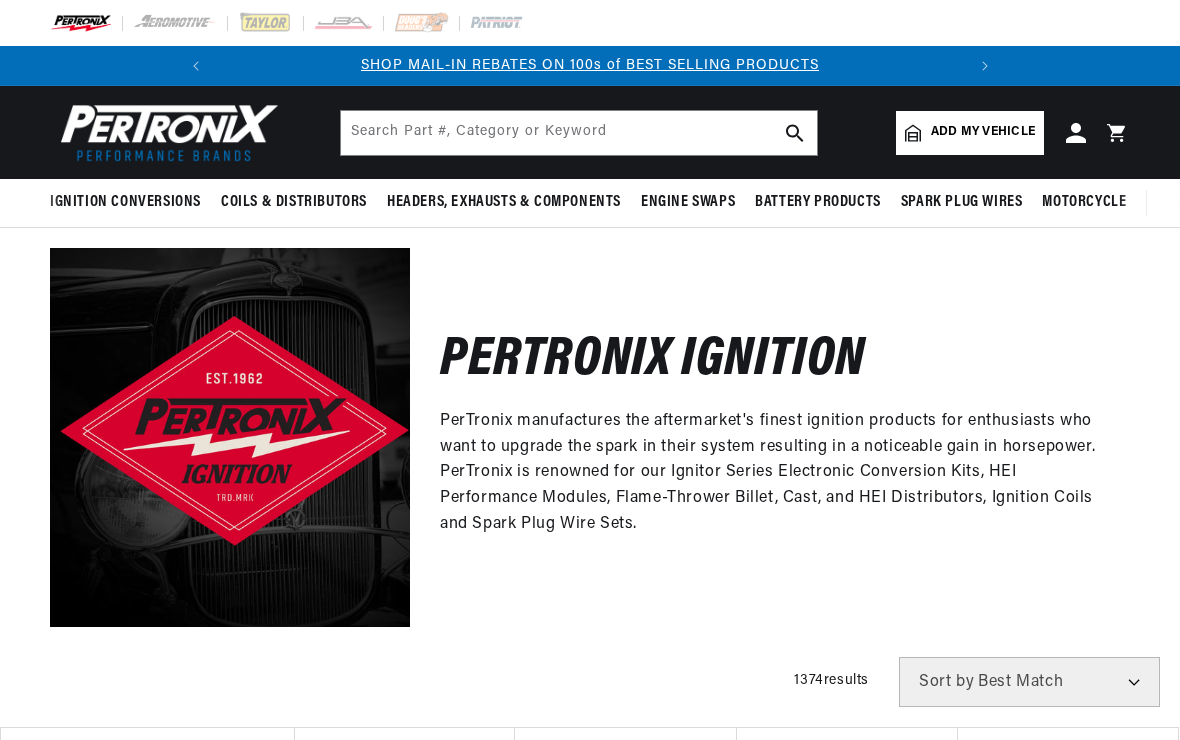 scroll, scrollTop: 0, scrollLeft: 0, axis: both 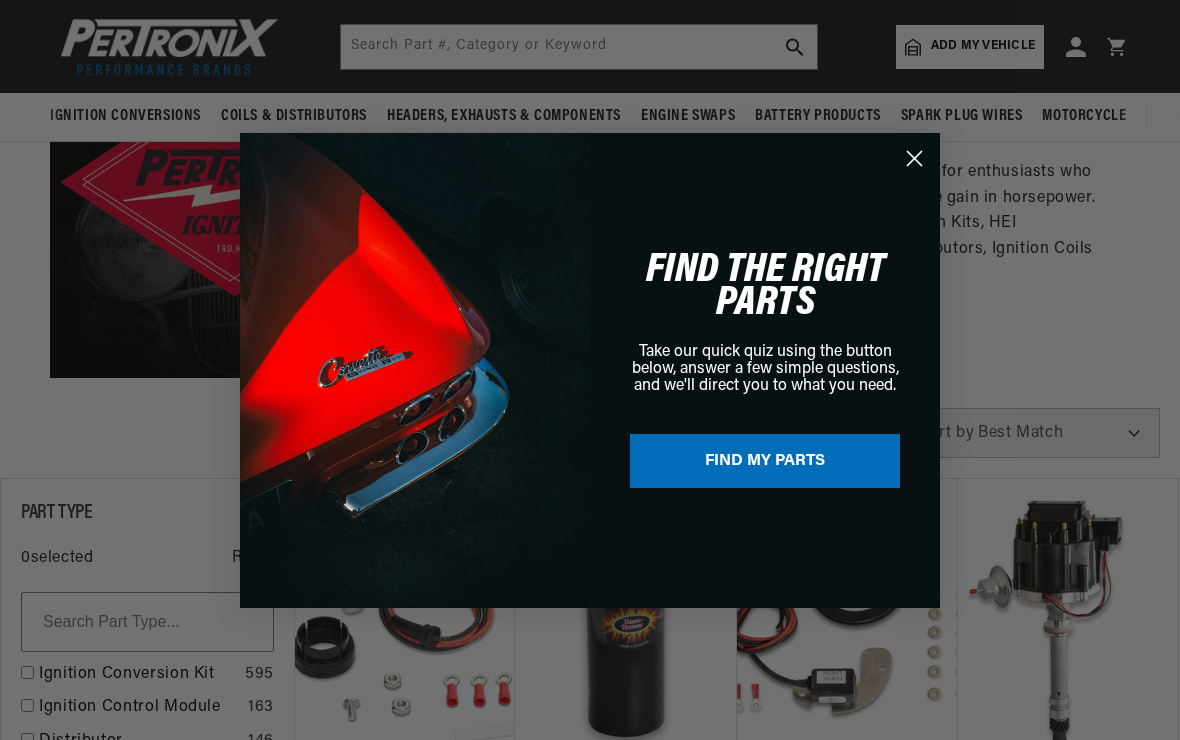 click 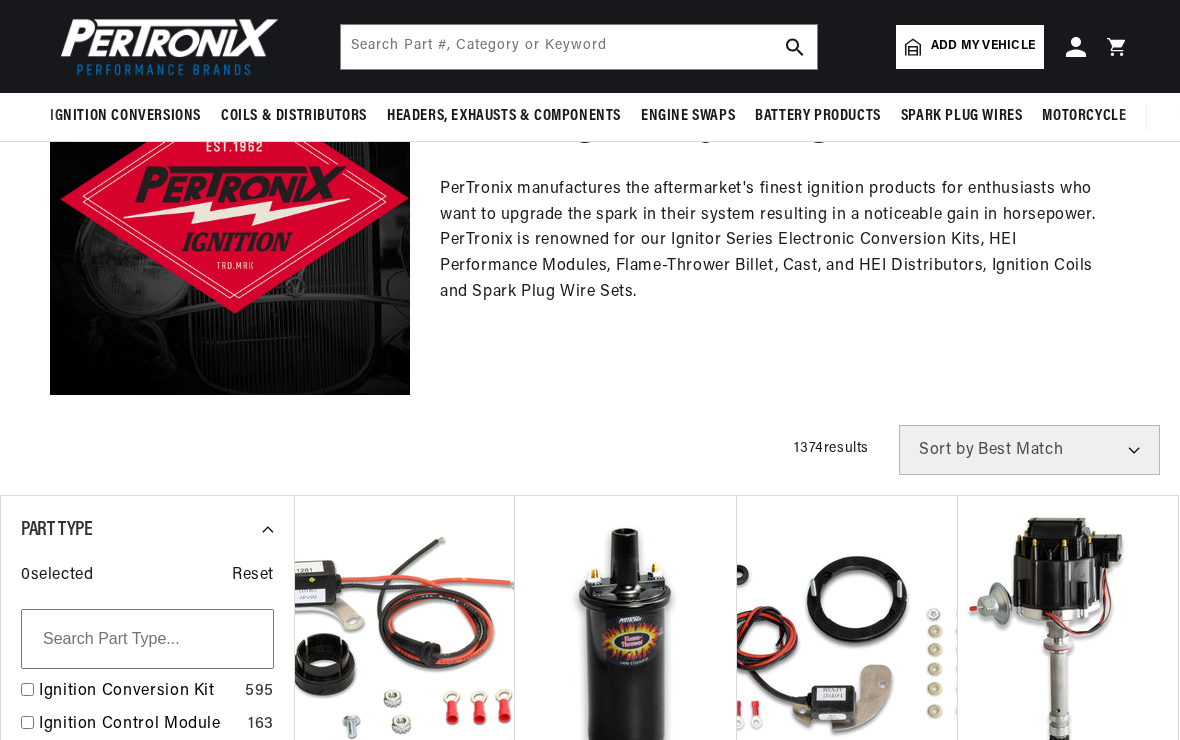 scroll, scrollTop: 231, scrollLeft: 0, axis: vertical 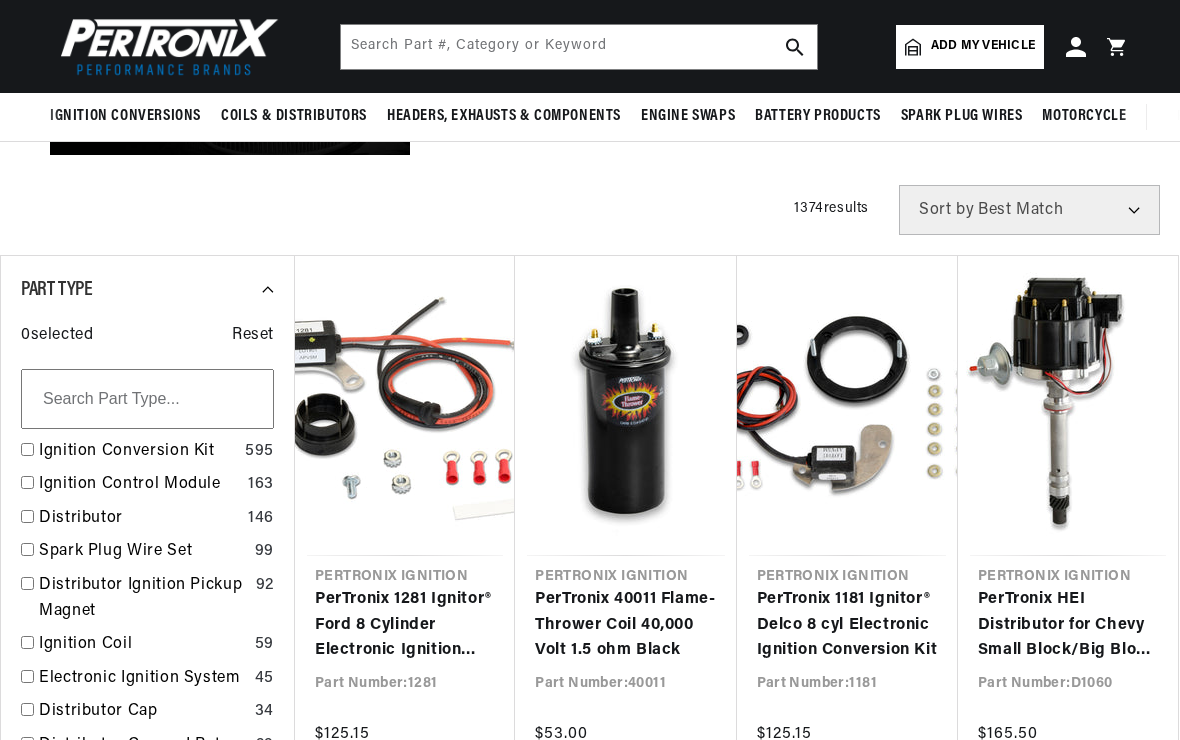 click on "PerTronix HEI Distributor for Chevy Small Block/Big Block Engines" at bounding box center (1068, 625) 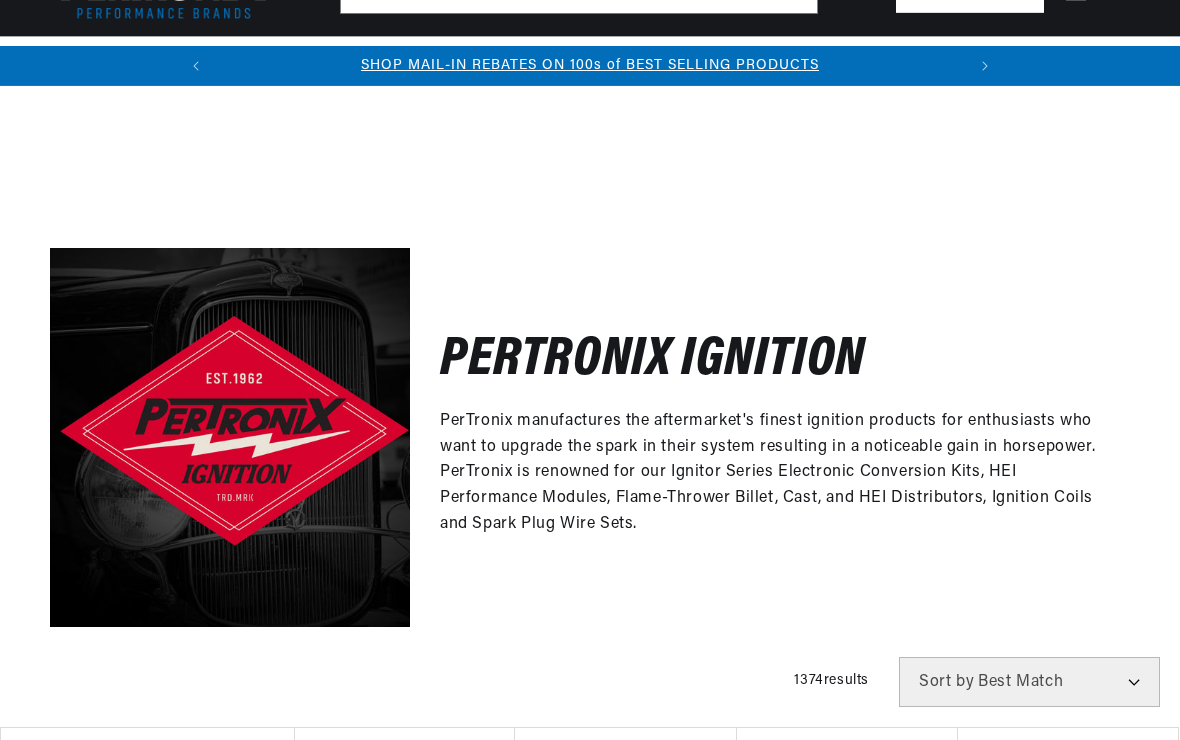 scroll, scrollTop: 472, scrollLeft: 0, axis: vertical 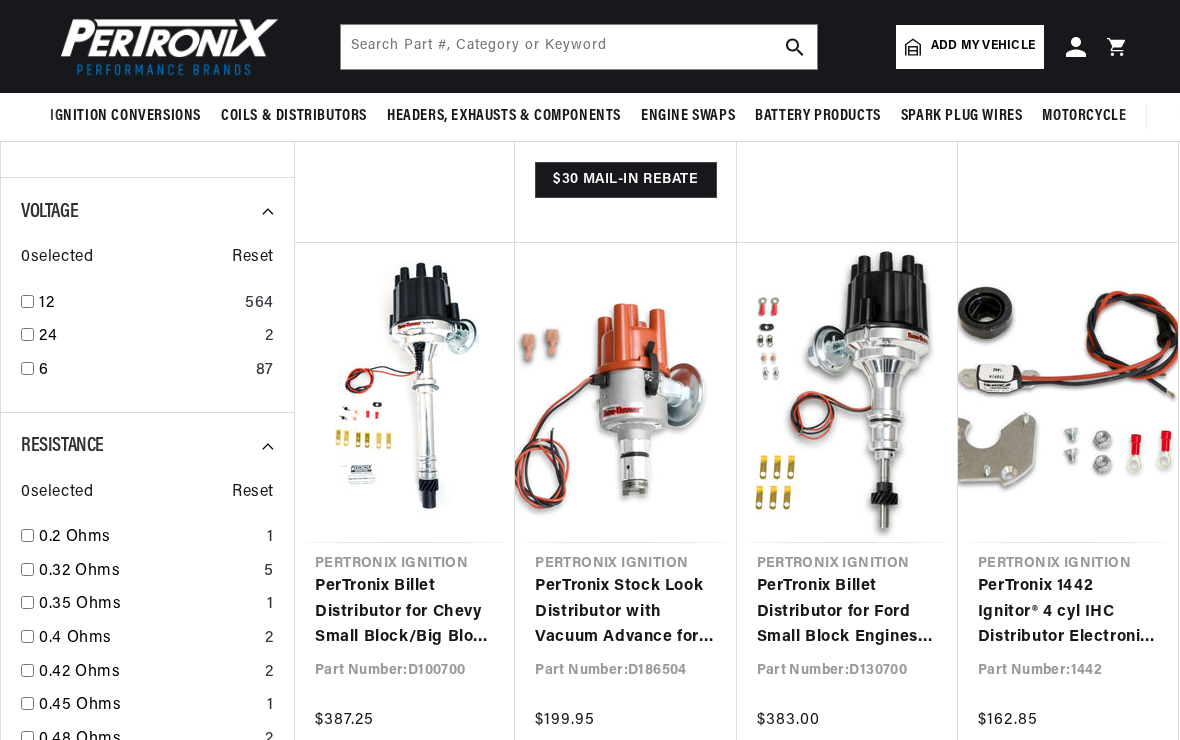 click on "Voltage 0  selected
Reset
12 564 24 2 6 87" at bounding box center (147, 296) 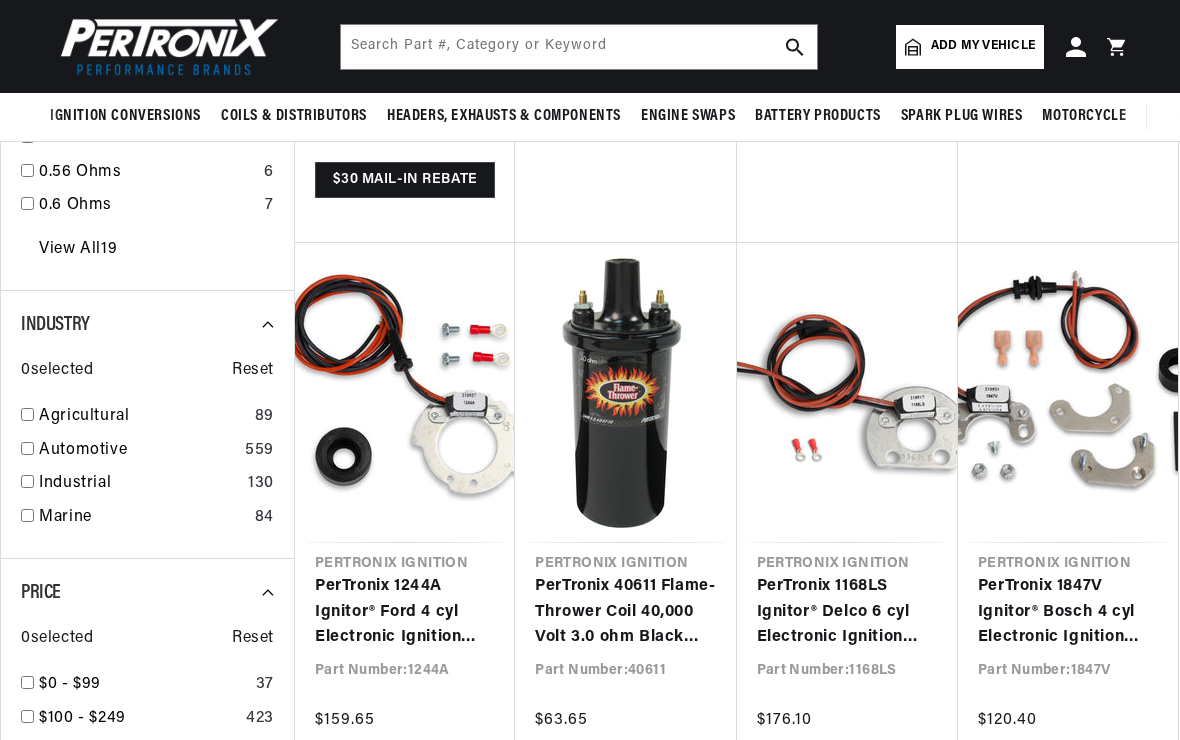scroll, scrollTop: 1649, scrollLeft: 0, axis: vertical 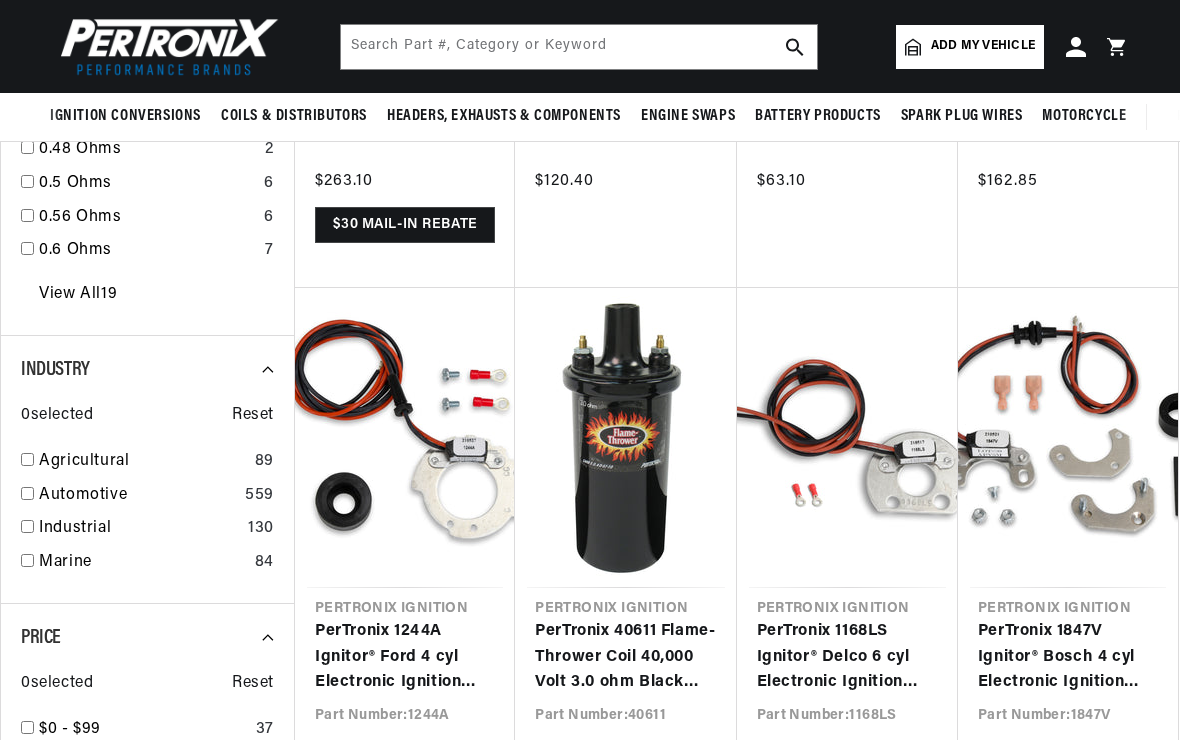 click on "Automotive" at bounding box center (138, 496) 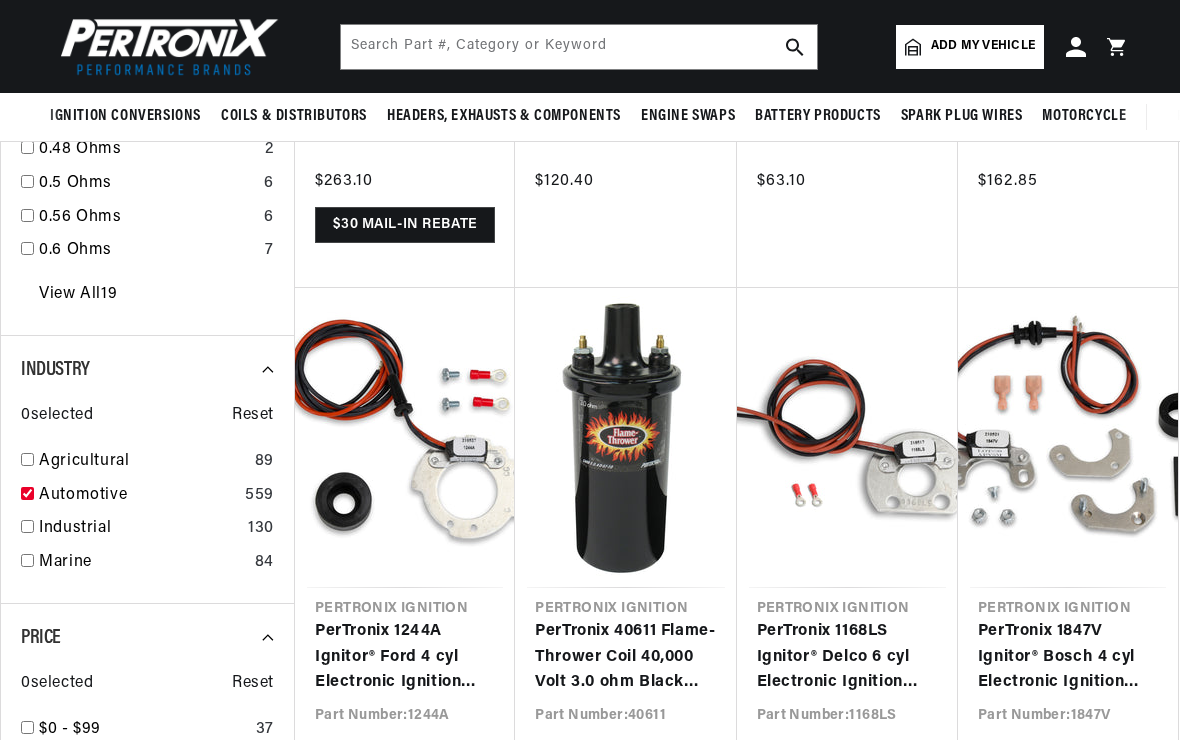 checkbox on "true" 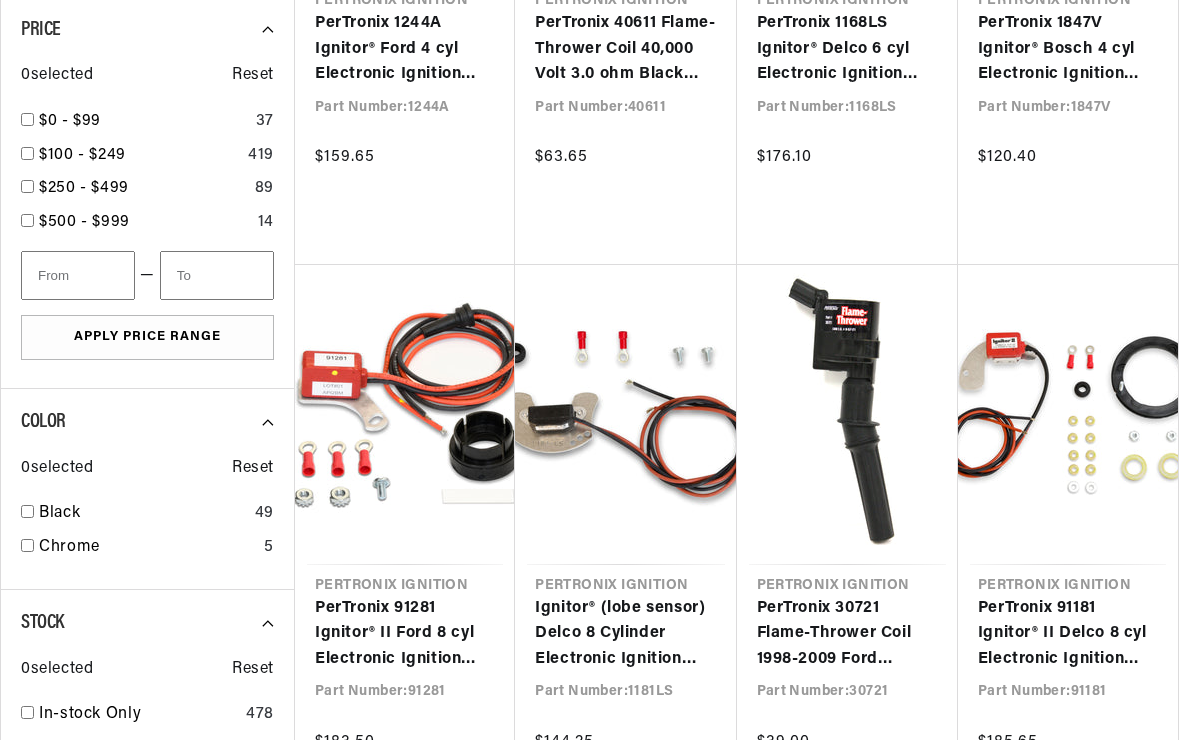 scroll, scrollTop: 2222, scrollLeft: 0, axis: vertical 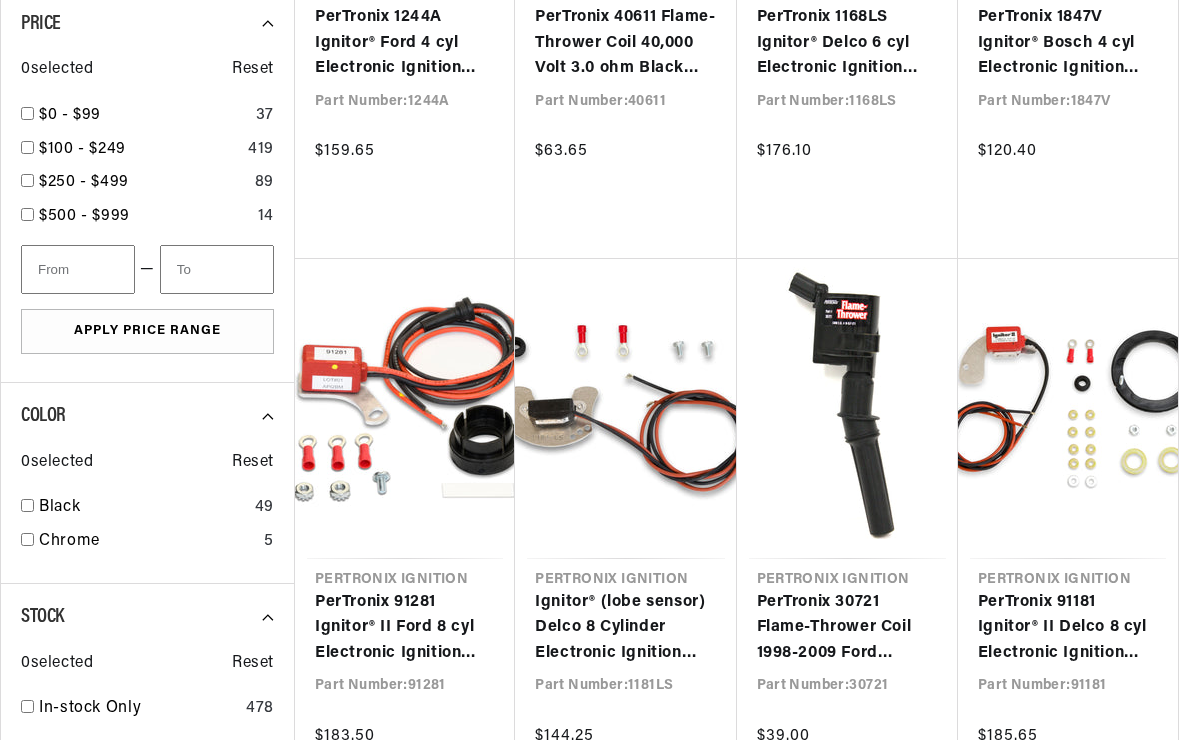 click on "Black" at bounding box center [143, 508] 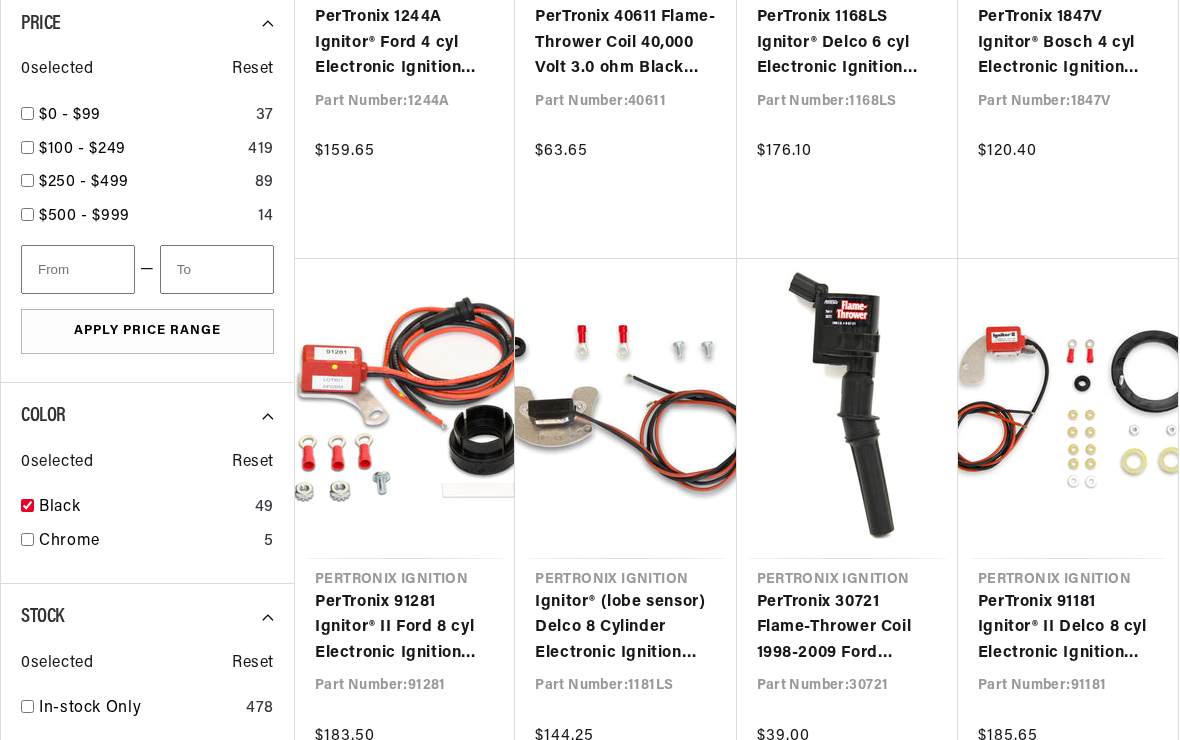 checkbox on "true" 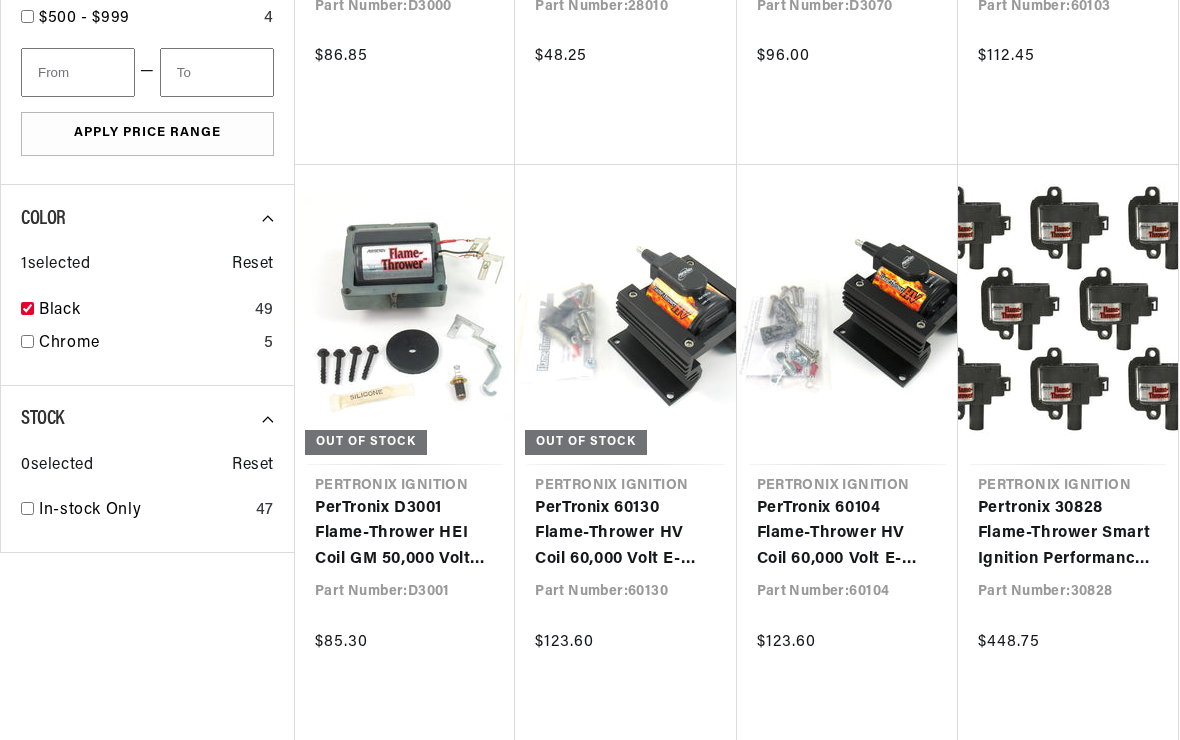 scroll, scrollTop: 2319, scrollLeft: 0, axis: vertical 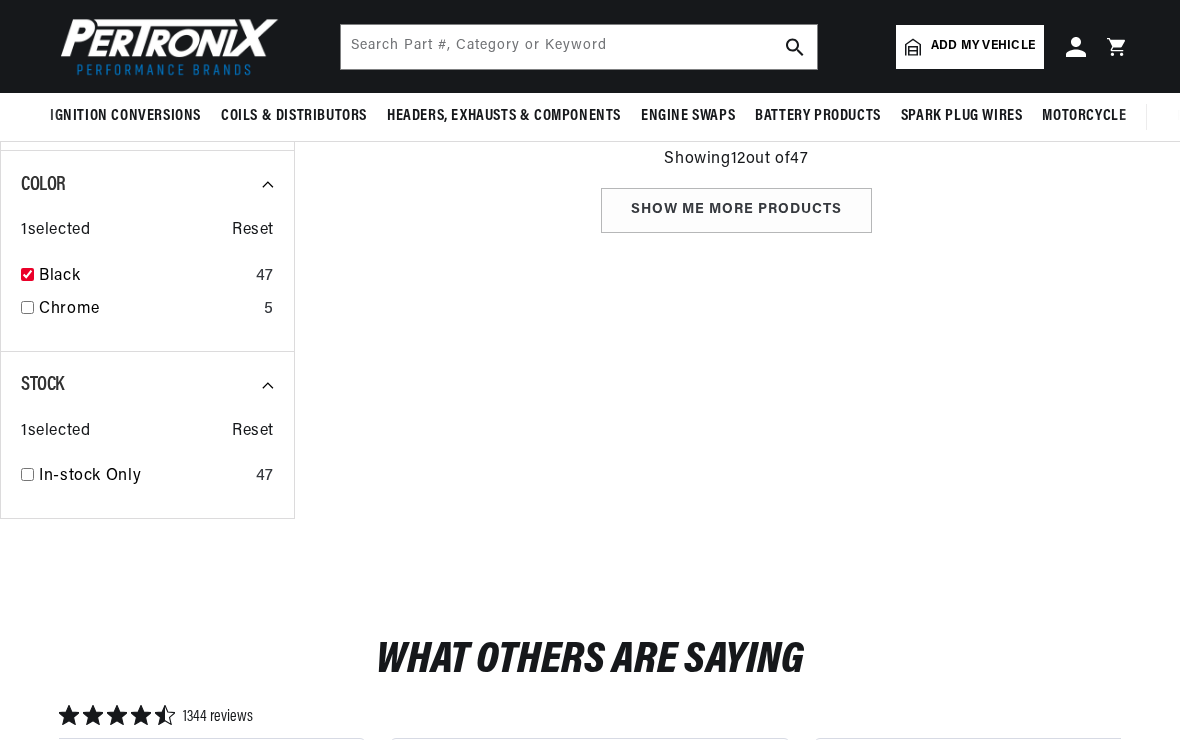 checkbox on "false" 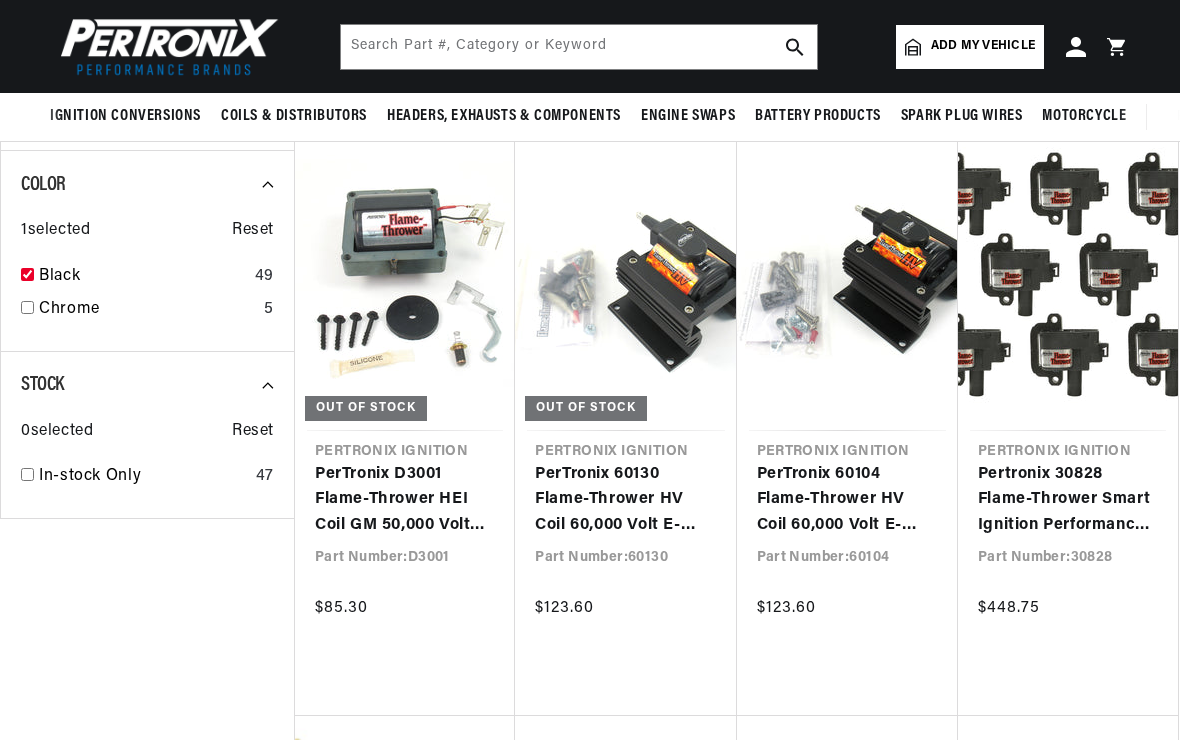 scroll, scrollTop: 2256, scrollLeft: 0, axis: vertical 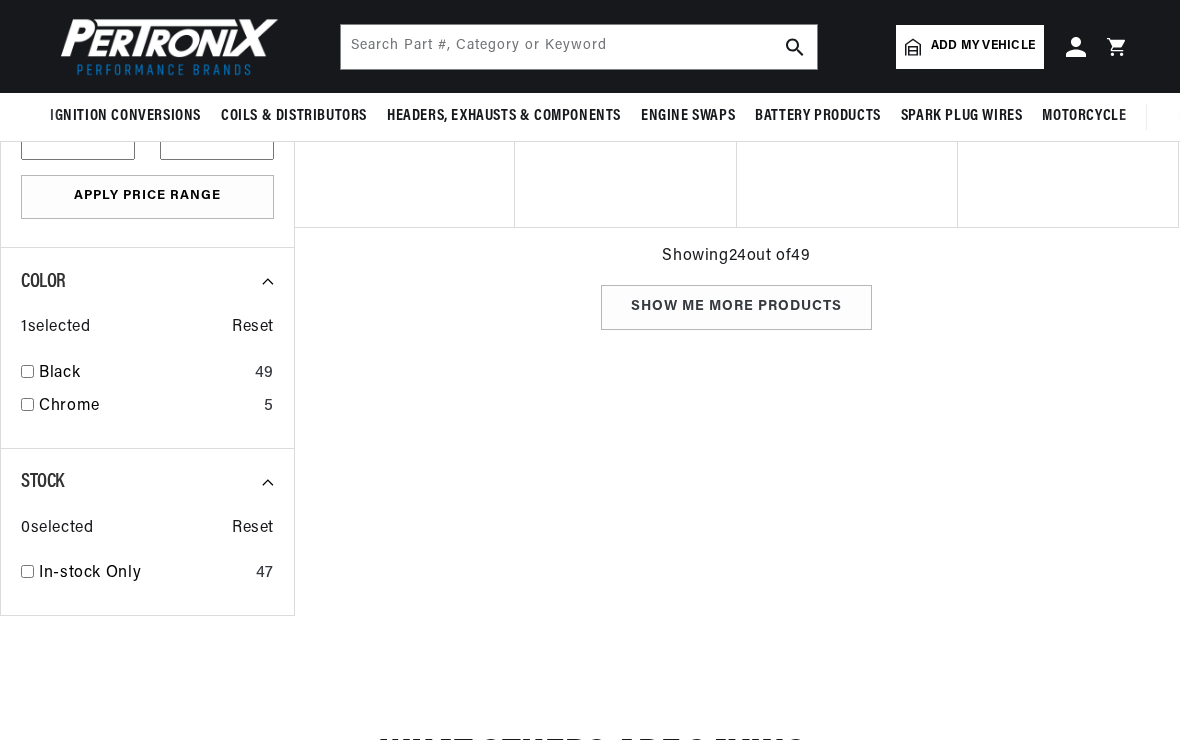 checkbox on "false" 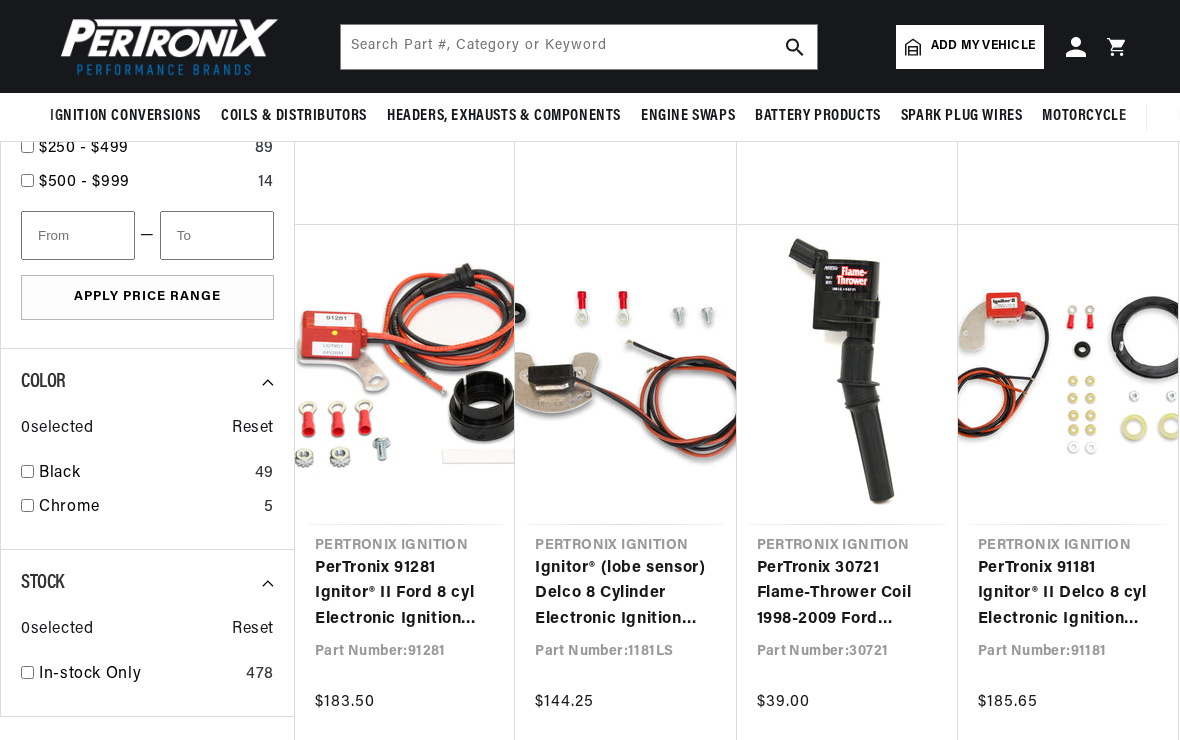 scroll, scrollTop: 0, scrollLeft: 0, axis: both 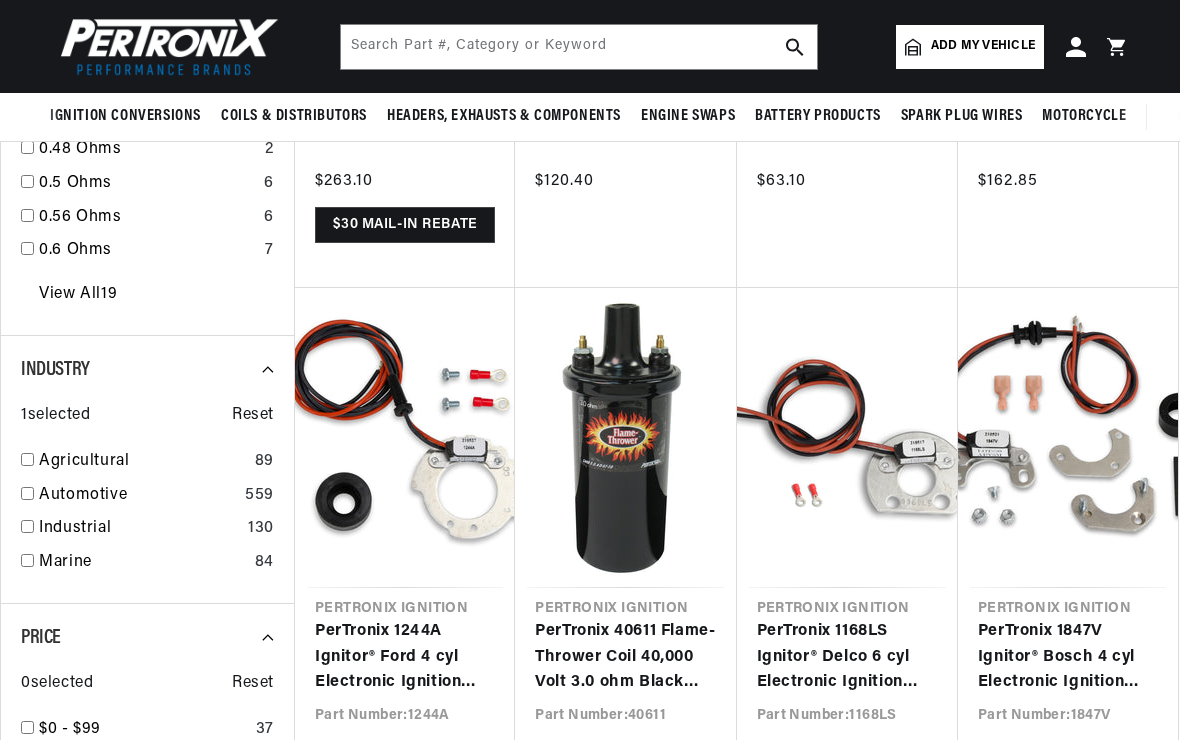 checkbox on "false" 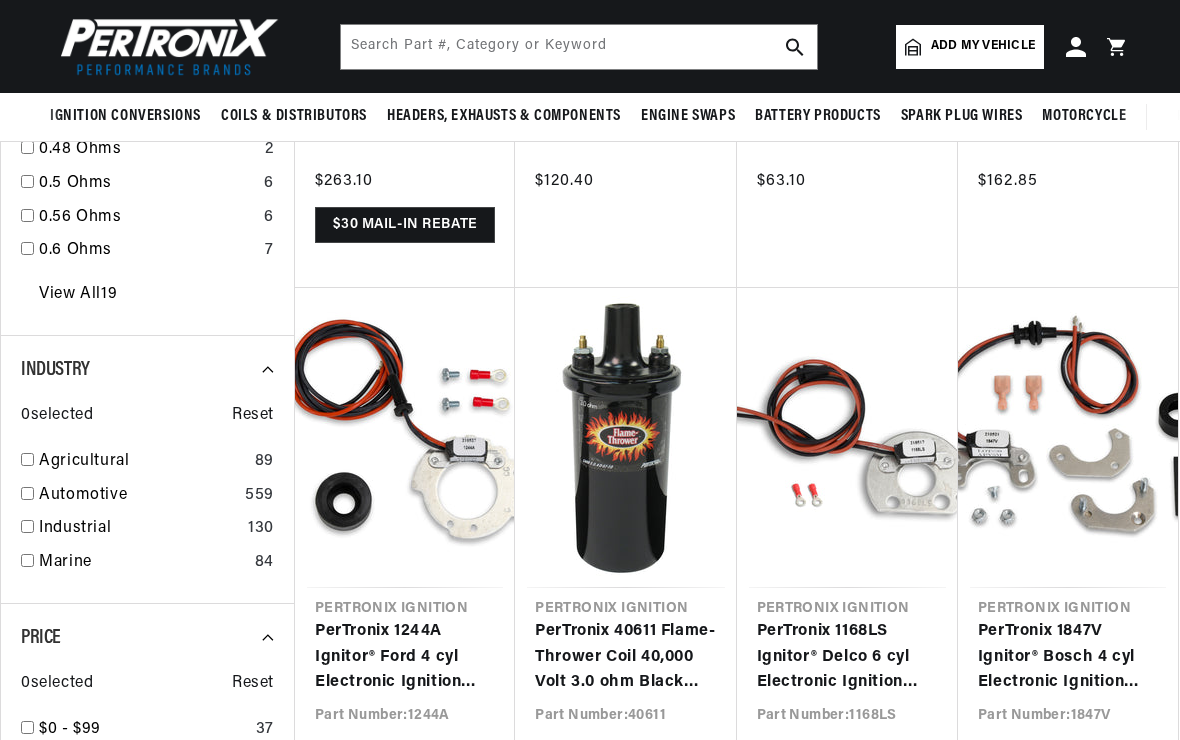 scroll, scrollTop: 1653, scrollLeft: 0, axis: vertical 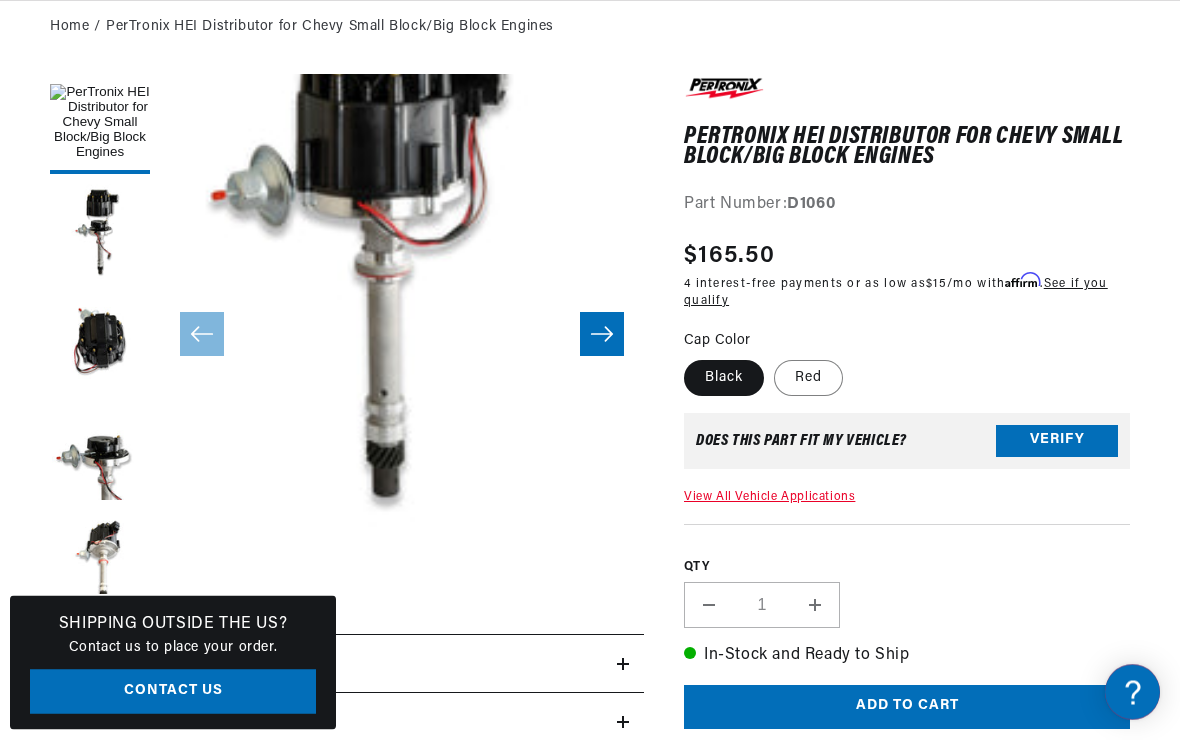 click on "QTY" at bounding box center (907, 568) 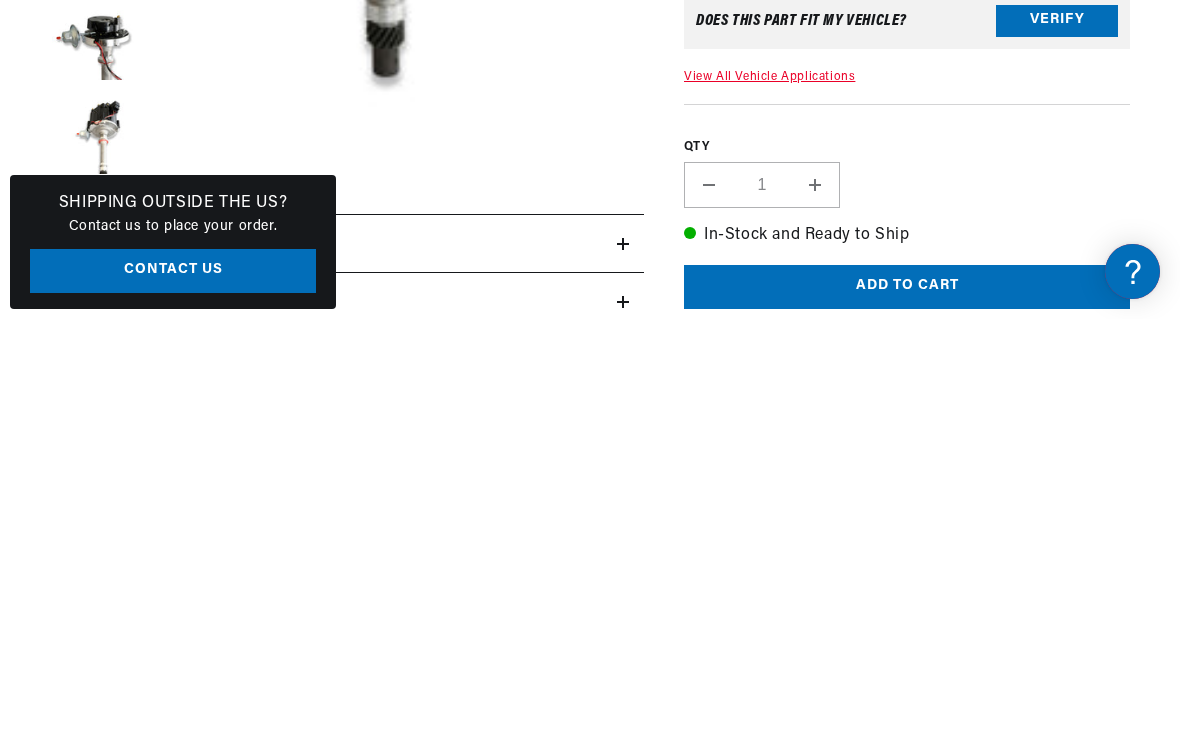 click on "QTY
Decrease quantity for PerTronix HEI Distributor for Chevy Small Block/Big Block Engines
1
Increase quantity for PerTronix HEI Distributor for Chevy Small Block/Big Block Engines" at bounding box center (907, 577) 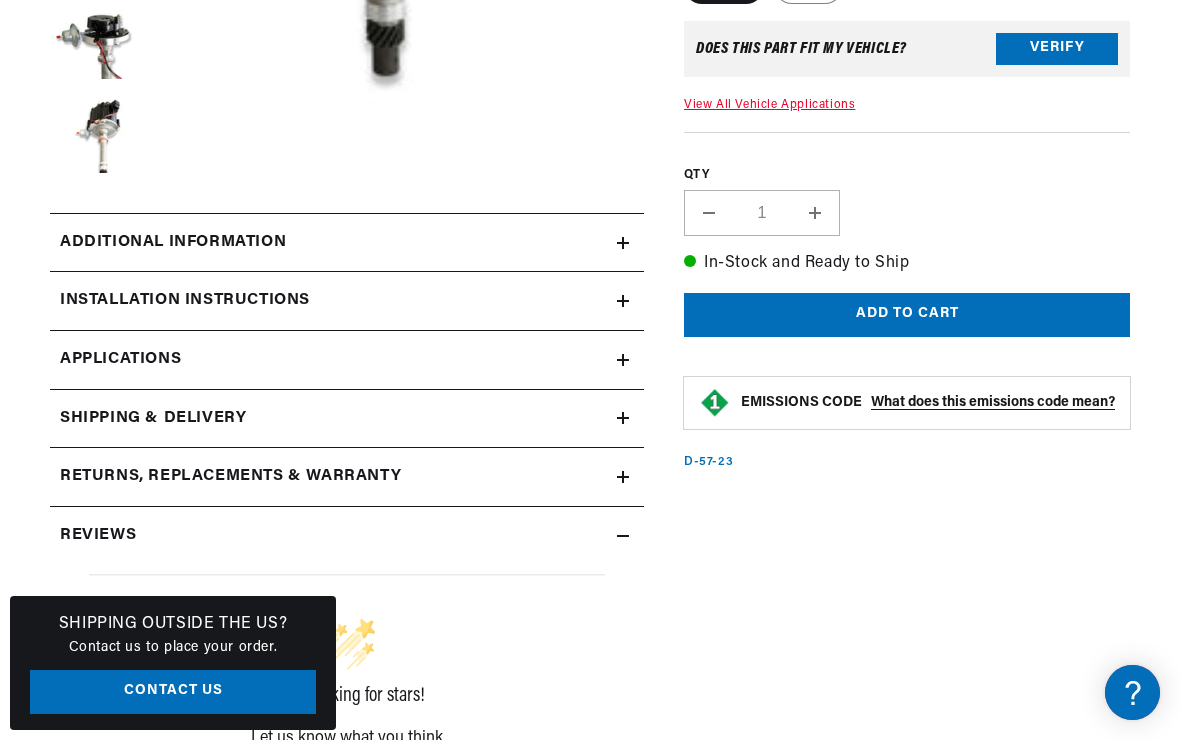 click on "Additional information" at bounding box center [347, 243] 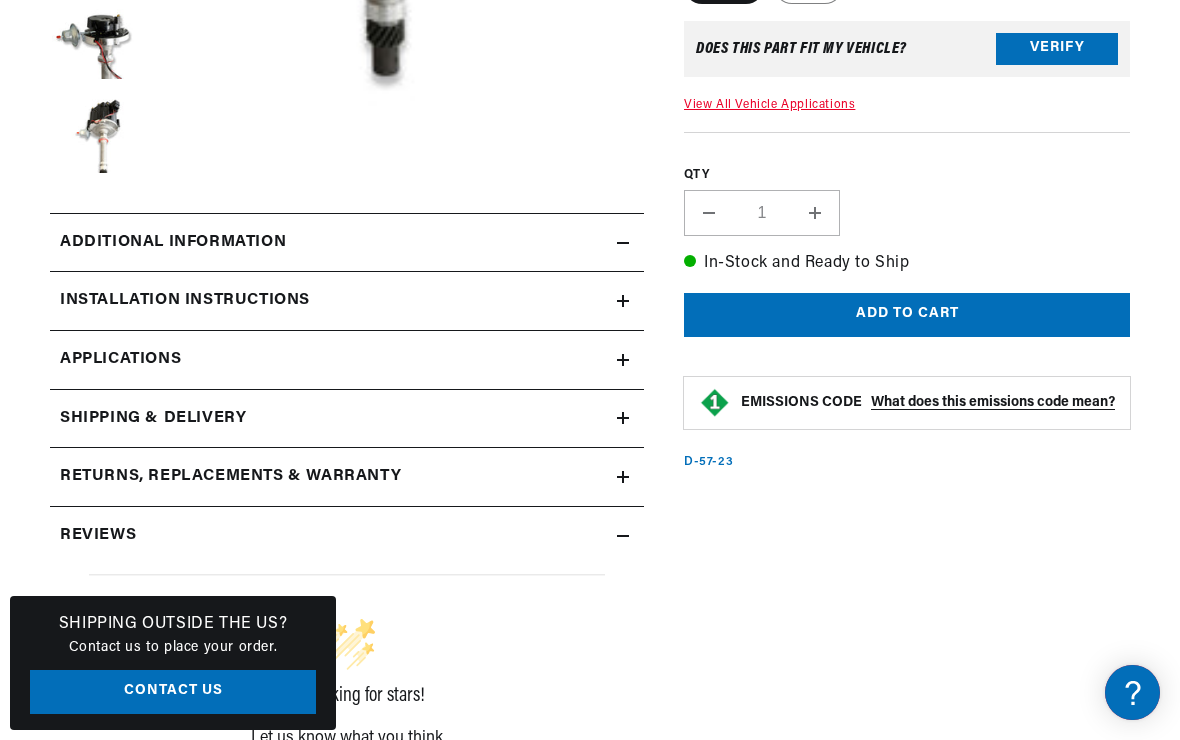click 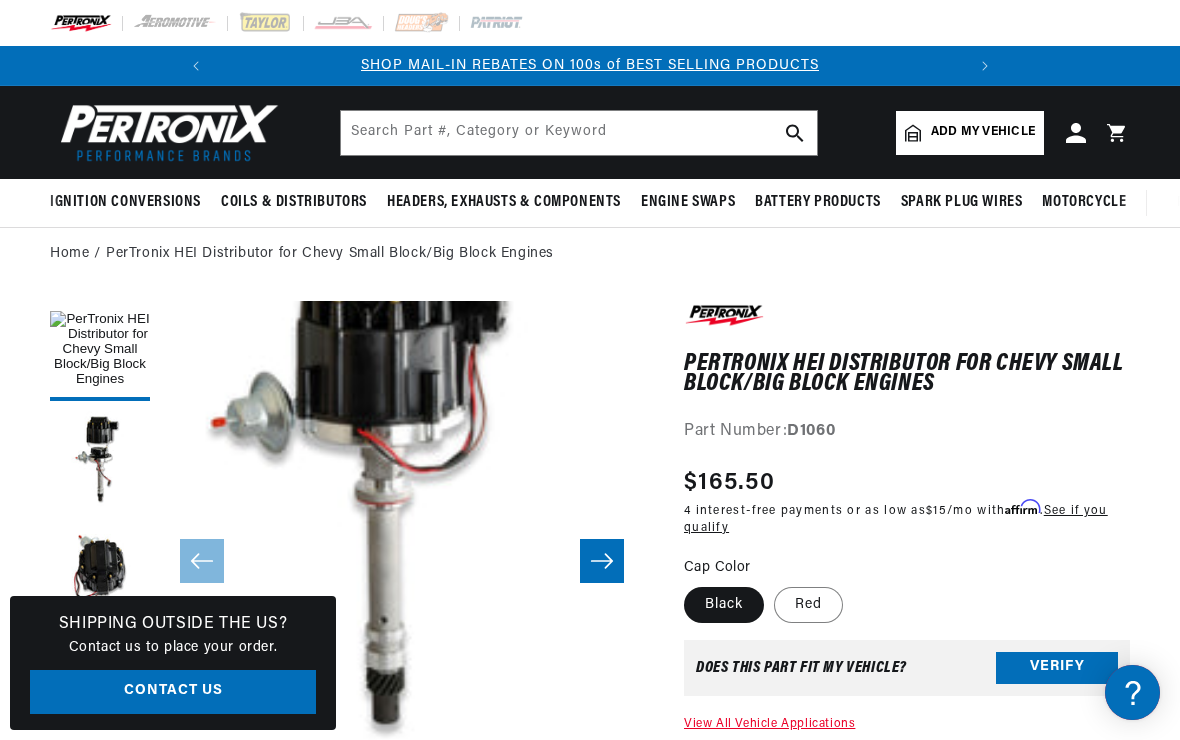 click on "Add my vehicle" at bounding box center [983, 132] 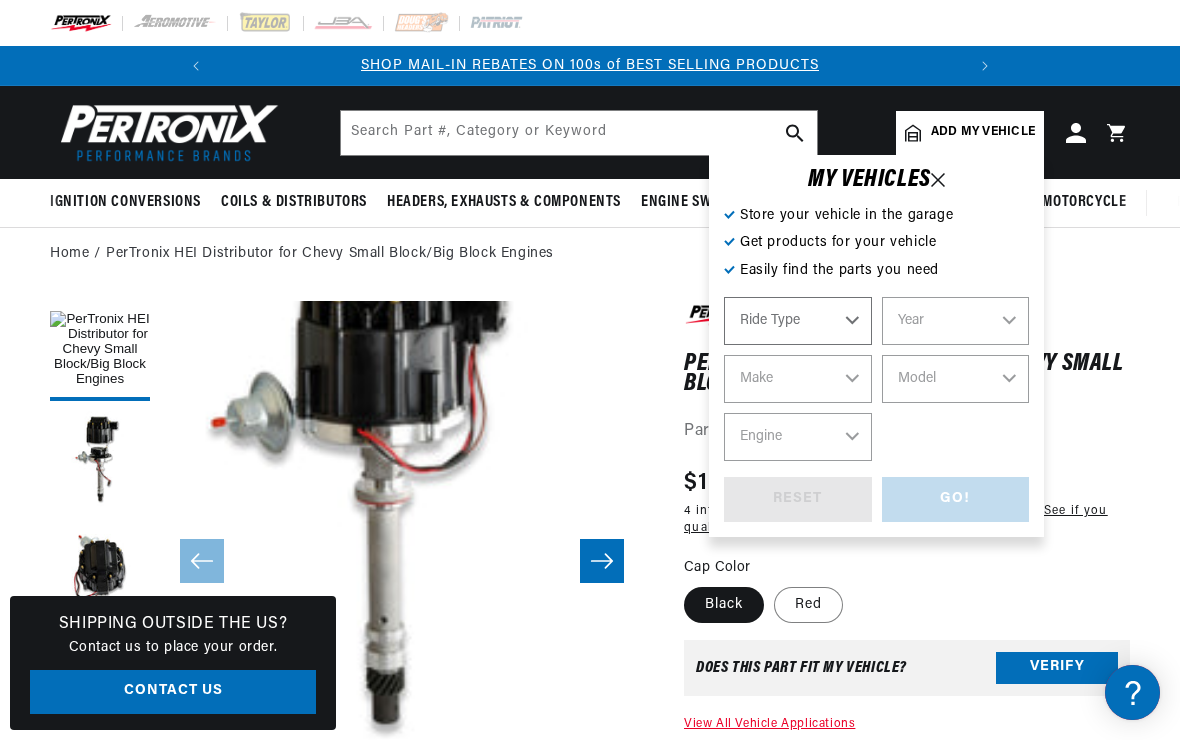 select on "Automotive" 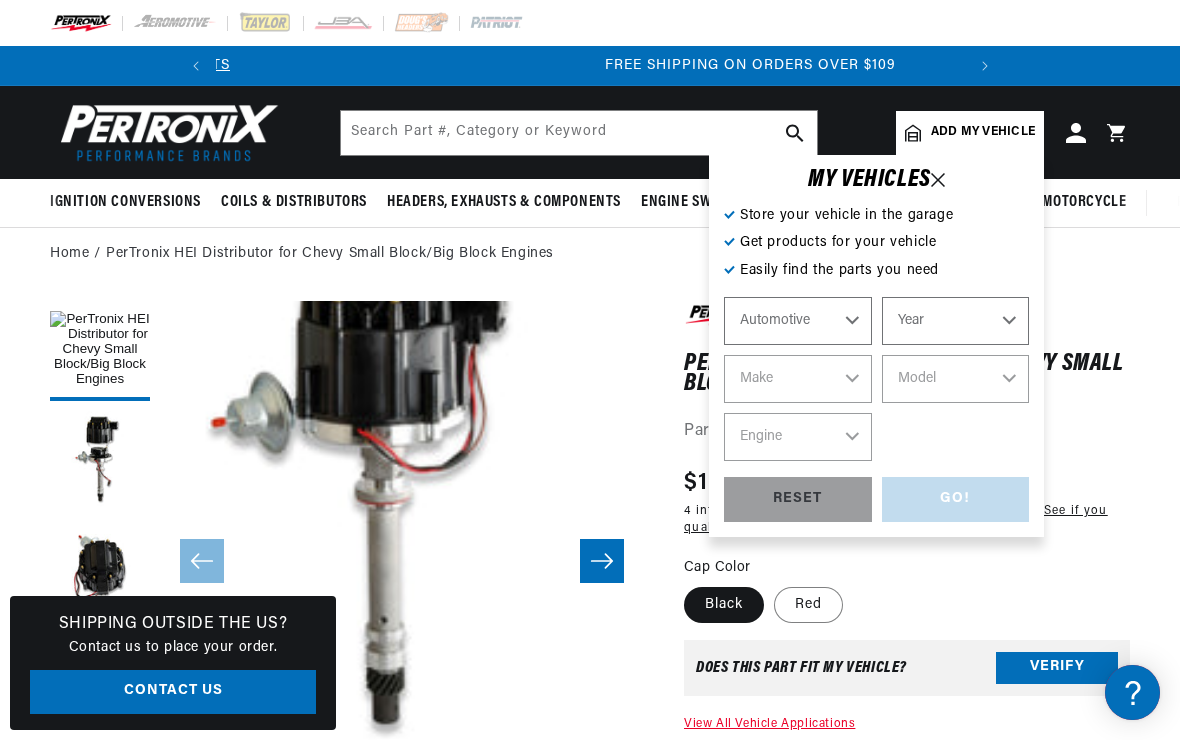 click on "Automotive
Agricultural
Industrial
Marine
Motorcycle" at bounding box center [798, 321] 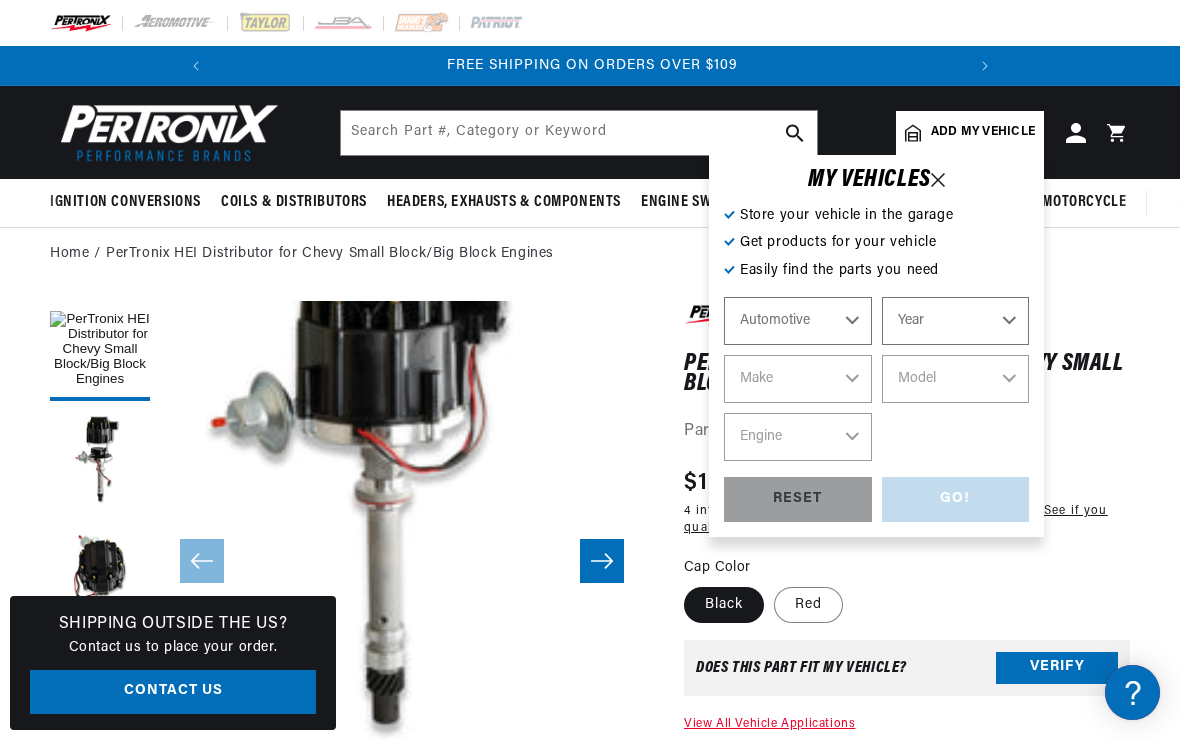 click on "Year
2022
2021
2020
2019
2018
2017
2016
2015
2014
2013
2012
2011
2010
2009
2008
2007
2006
2005
2004
2003
2002
2001
2000
1999
1998
1997
1996
1995
1994
1993
1992
1991
1990
1989
1988
1987
1986 1985" at bounding box center [956, 321] 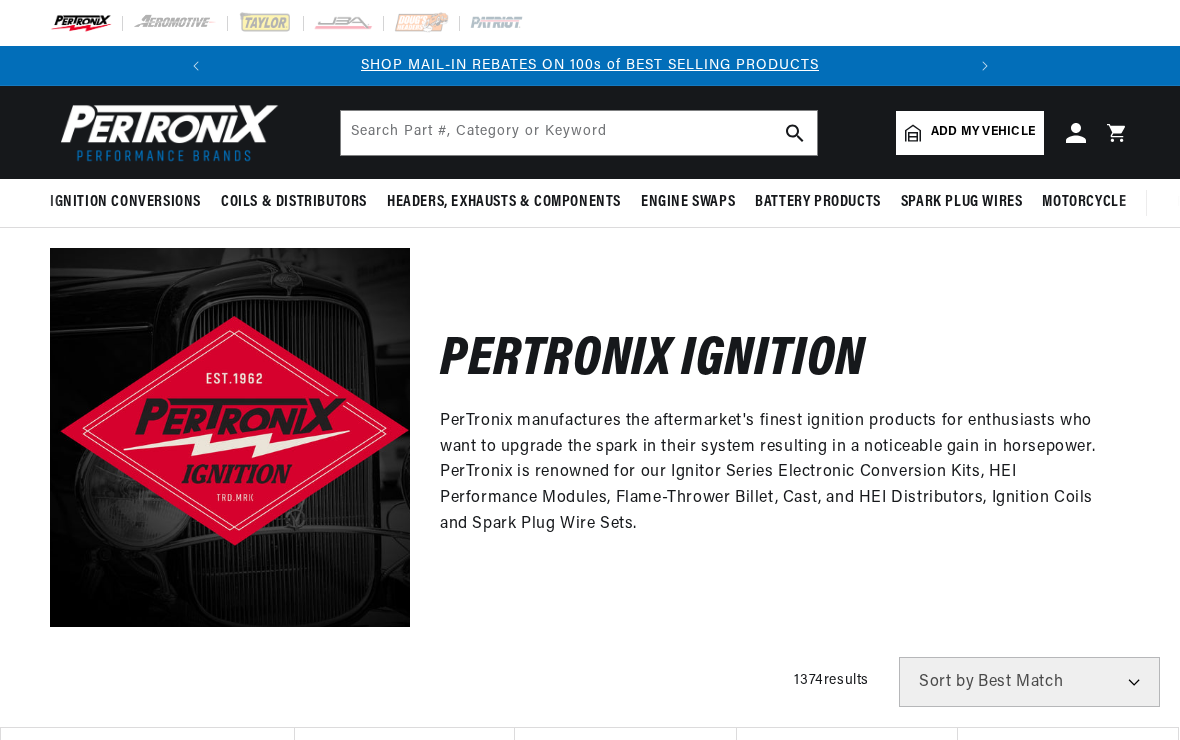 scroll, scrollTop: 0, scrollLeft: 0, axis: both 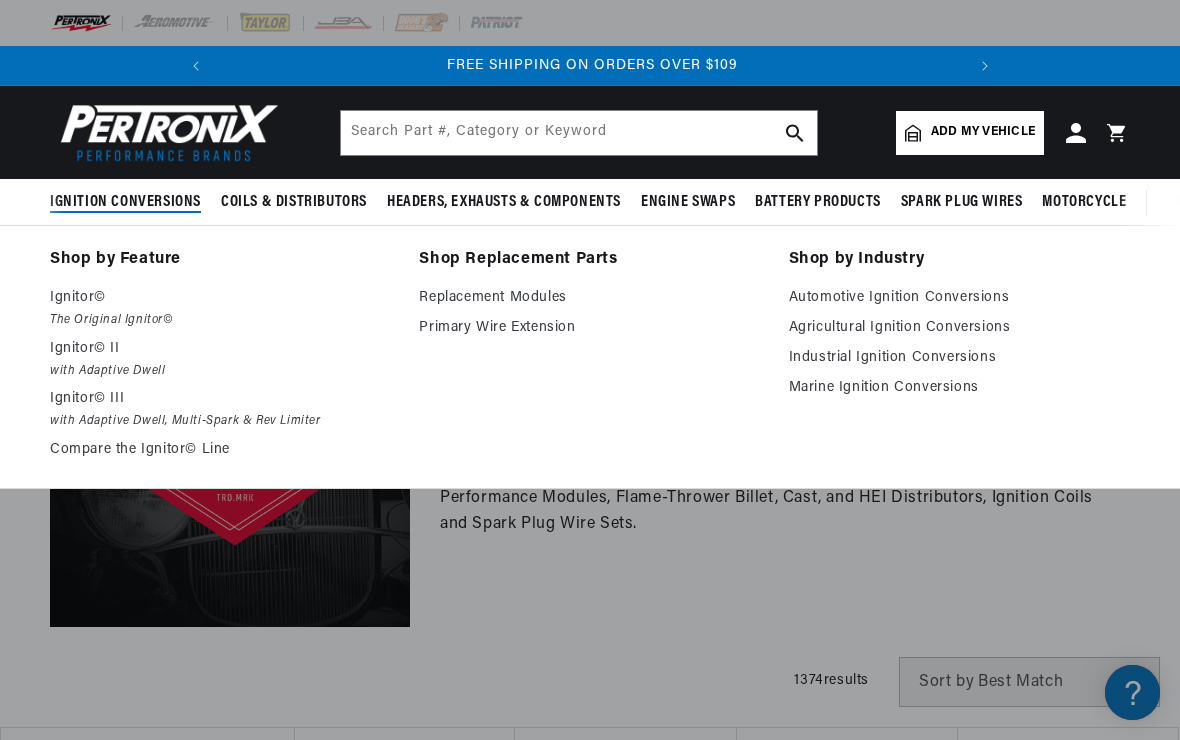click on "Automotive Ignition Conversions" at bounding box center (959, 298) 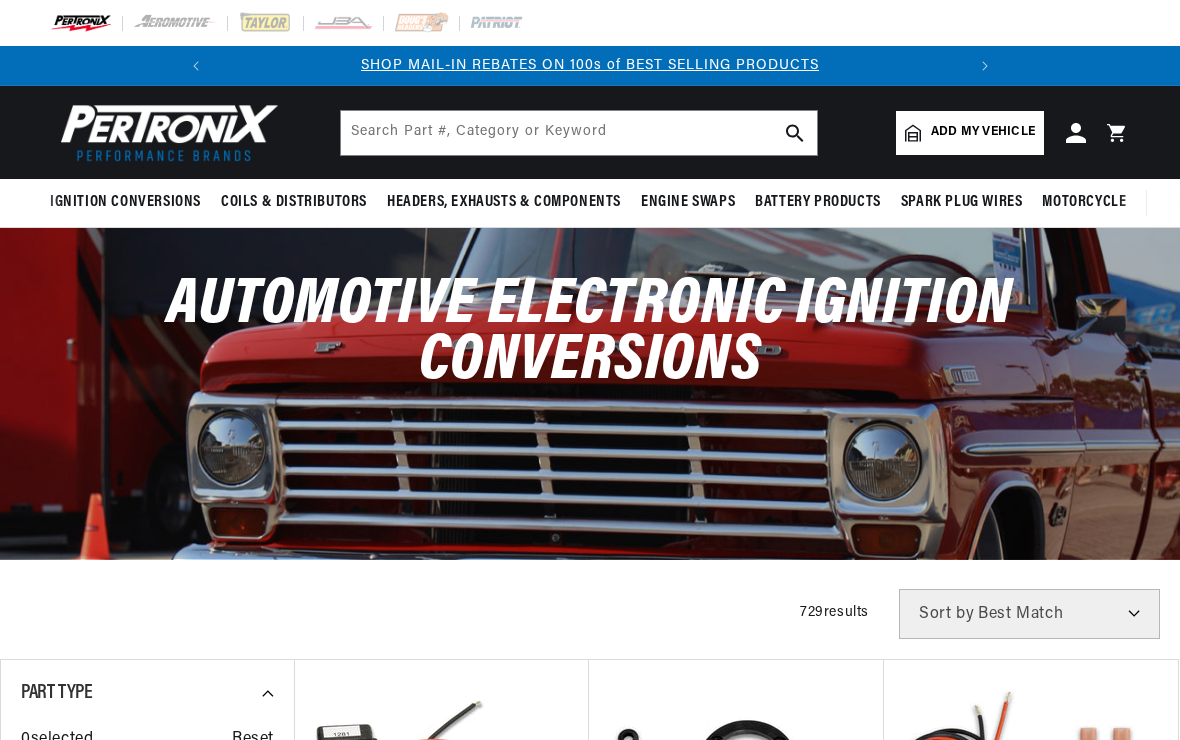 scroll, scrollTop: 0, scrollLeft: 0, axis: both 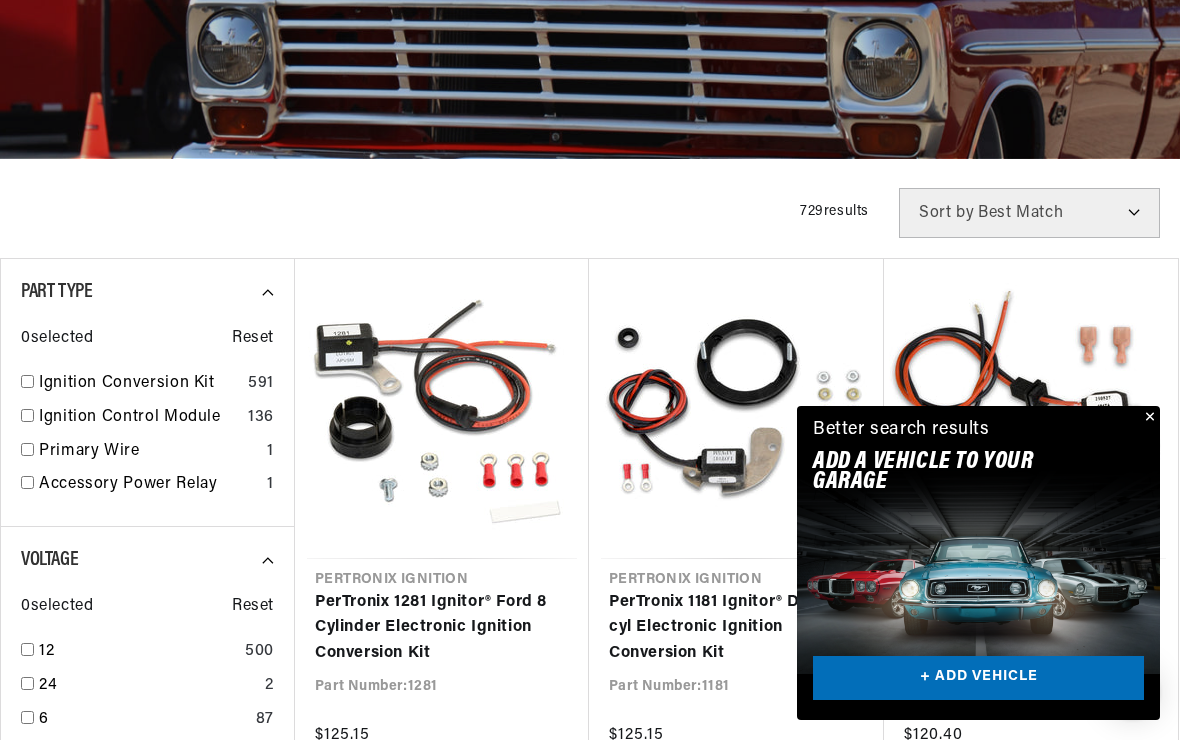 click at bounding box center (1148, 418) 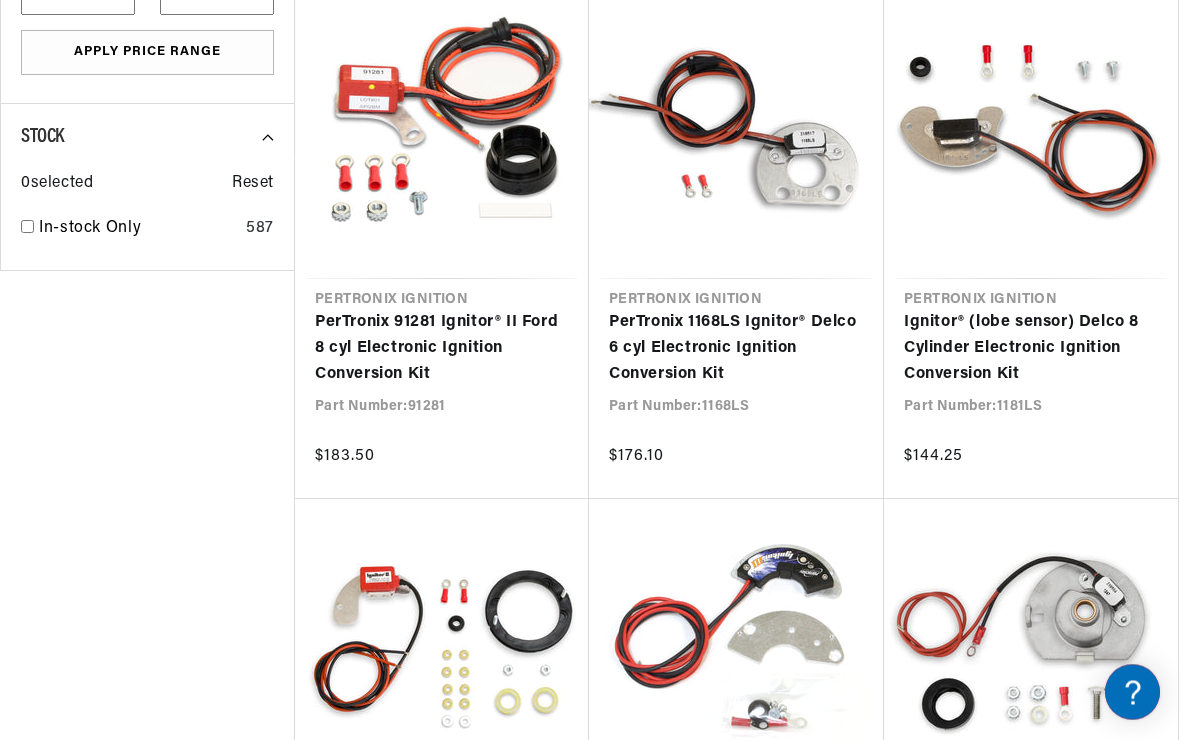 scroll, scrollTop: 1919, scrollLeft: 0, axis: vertical 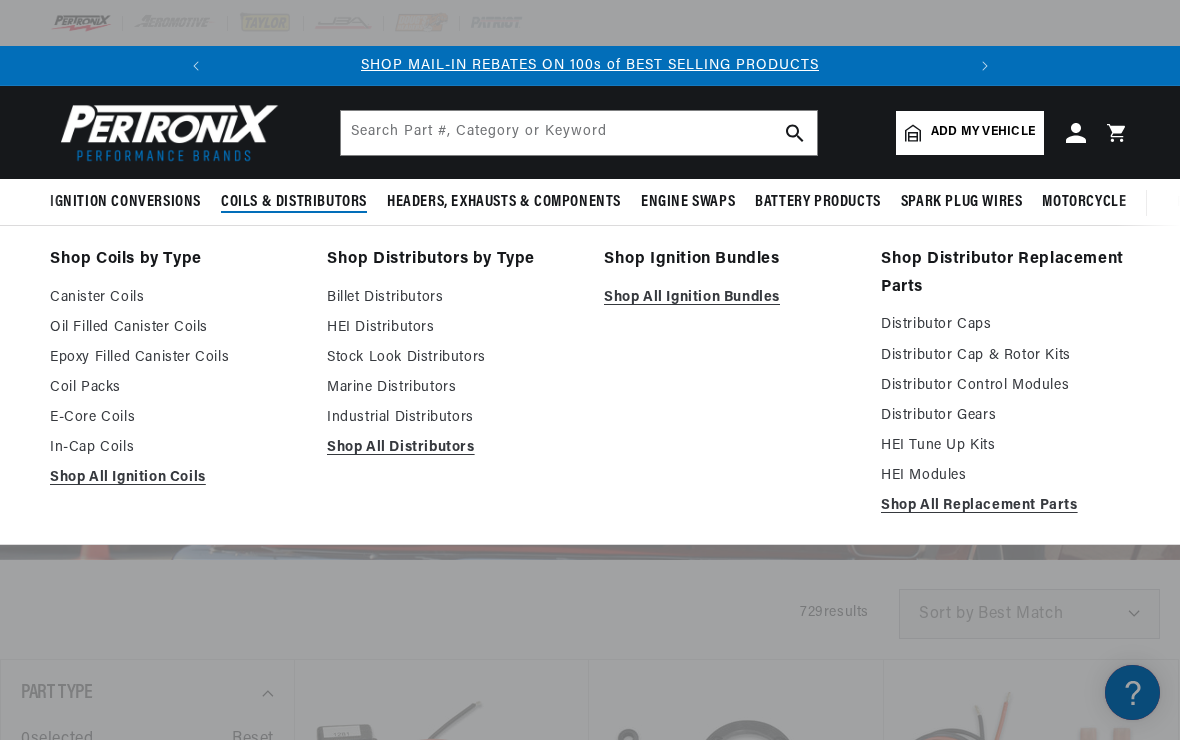 click on "HEI Distributors" at bounding box center (451, 328) 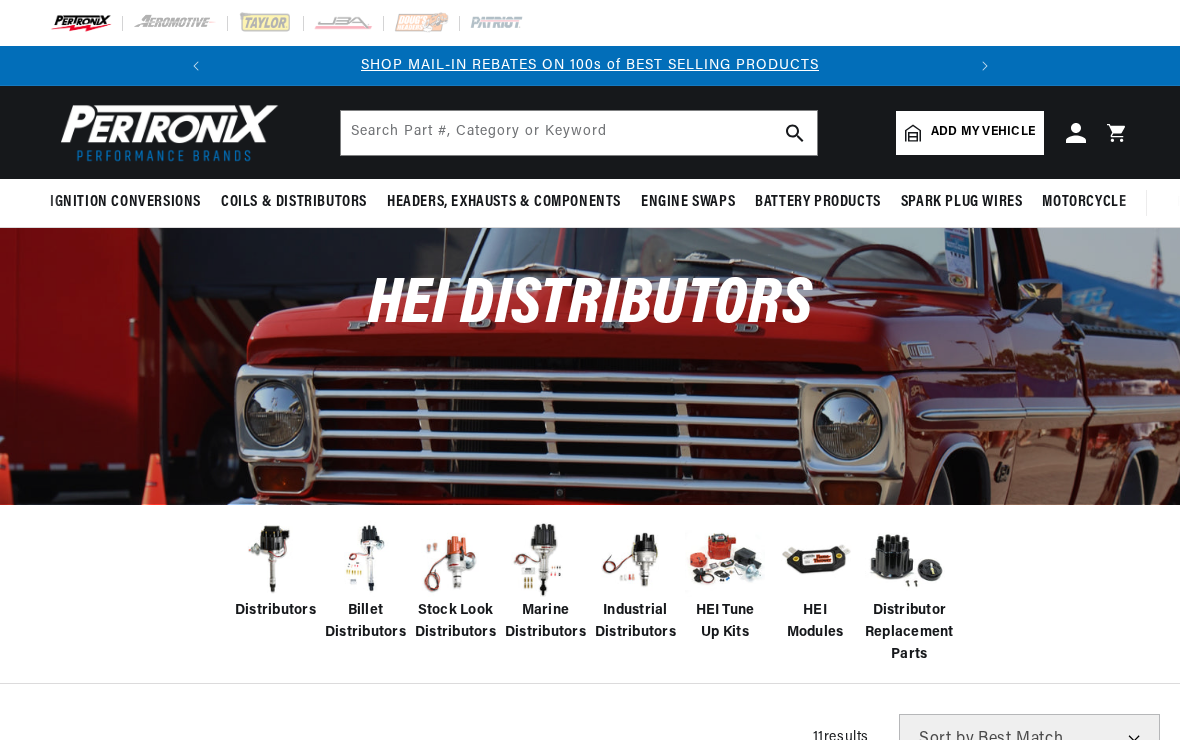 scroll, scrollTop: 0, scrollLeft: 0, axis: both 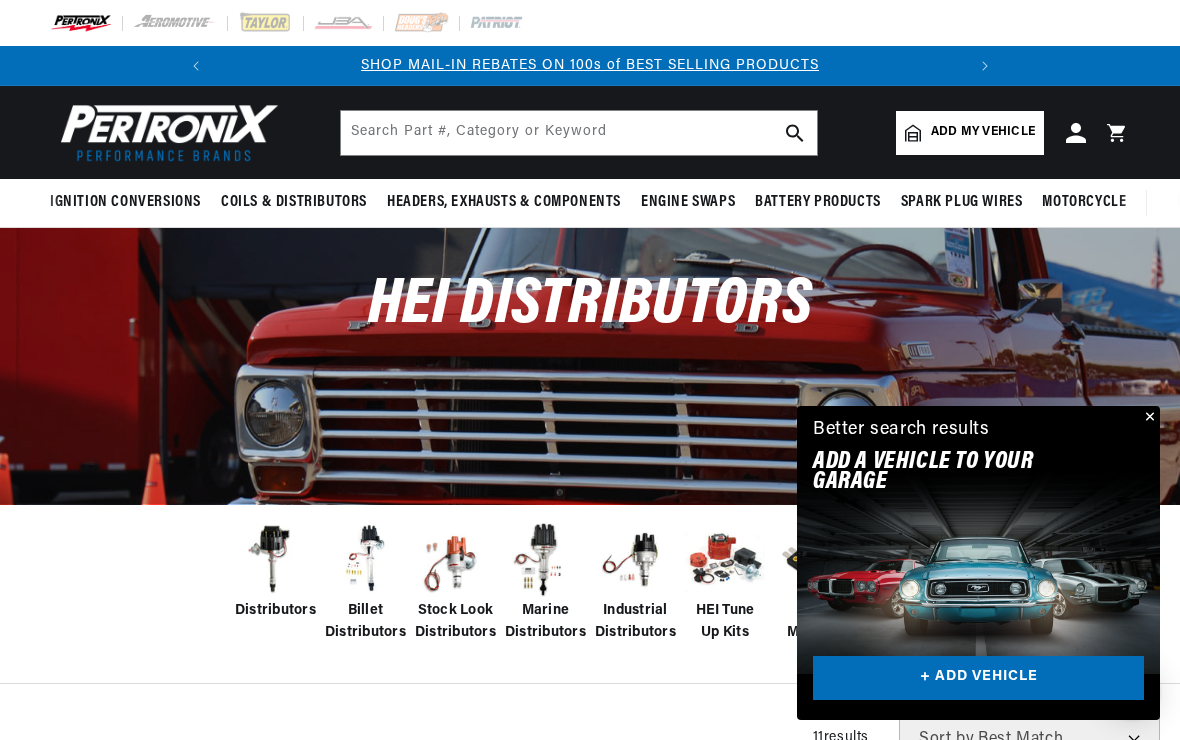 click at bounding box center (1148, 418) 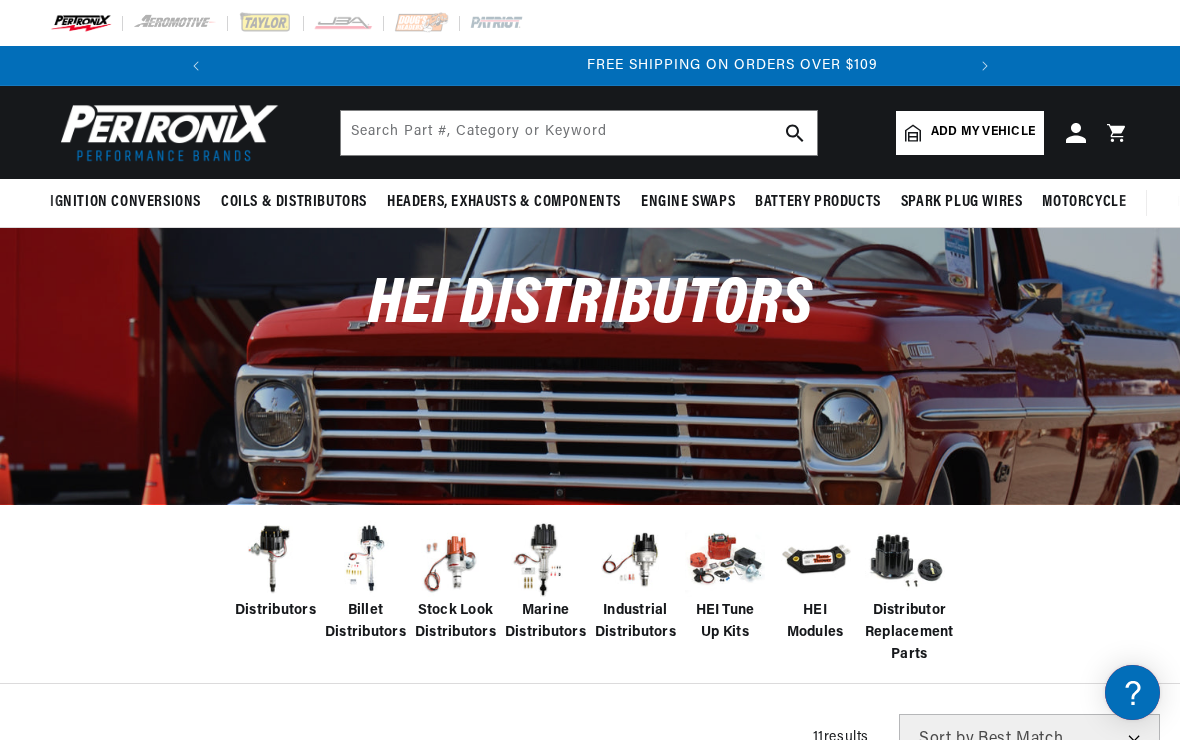 scroll, scrollTop: 0, scrollLeft: 747, axis: horizontal 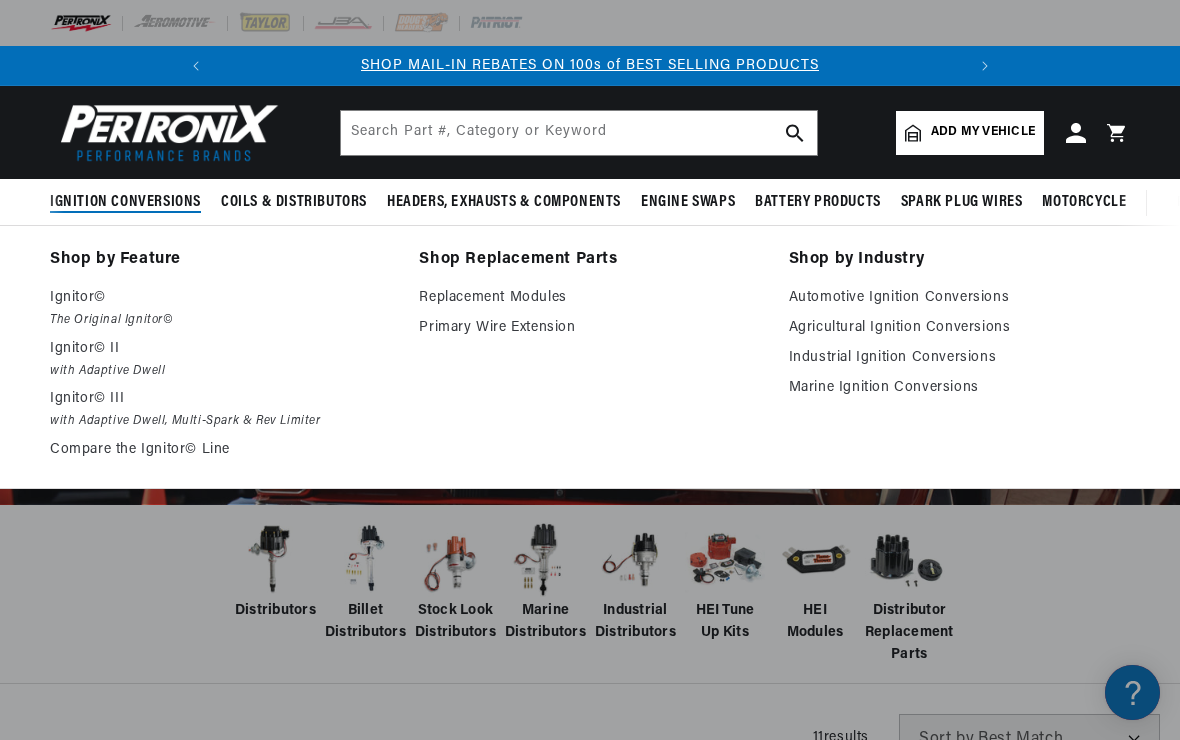 click on "with Adaptive Dwell" at bounding box center [220, 371] 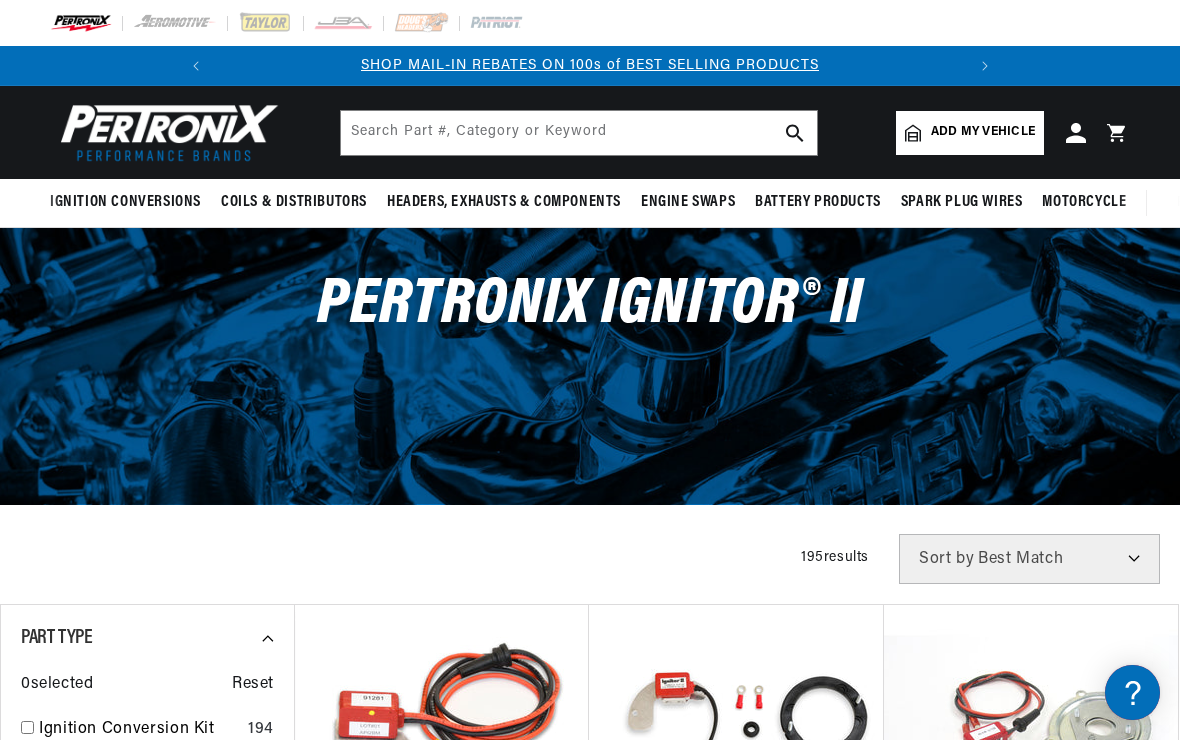 scroll, scrollTop: 171, scrollLeft: 0, axis: vertical 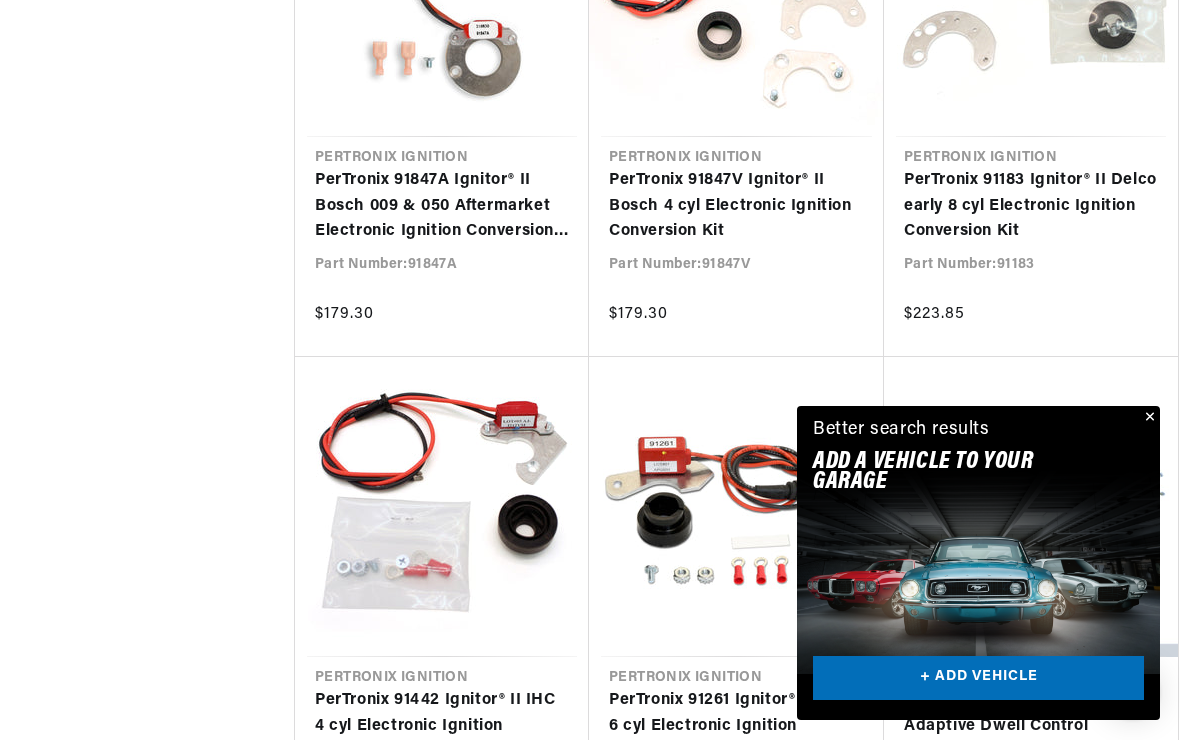 click at bounding box center (1148, 418) 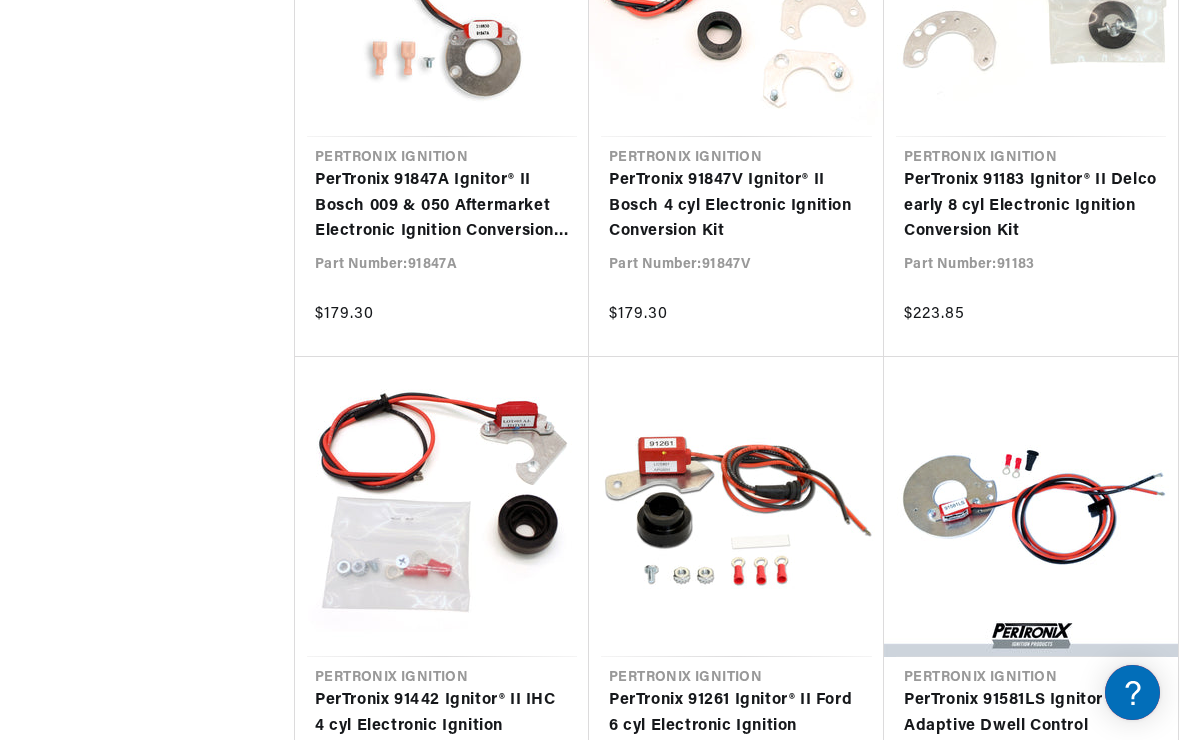 scroll, scrollTop: 0, scrollLeft: 747, axis: horizontal 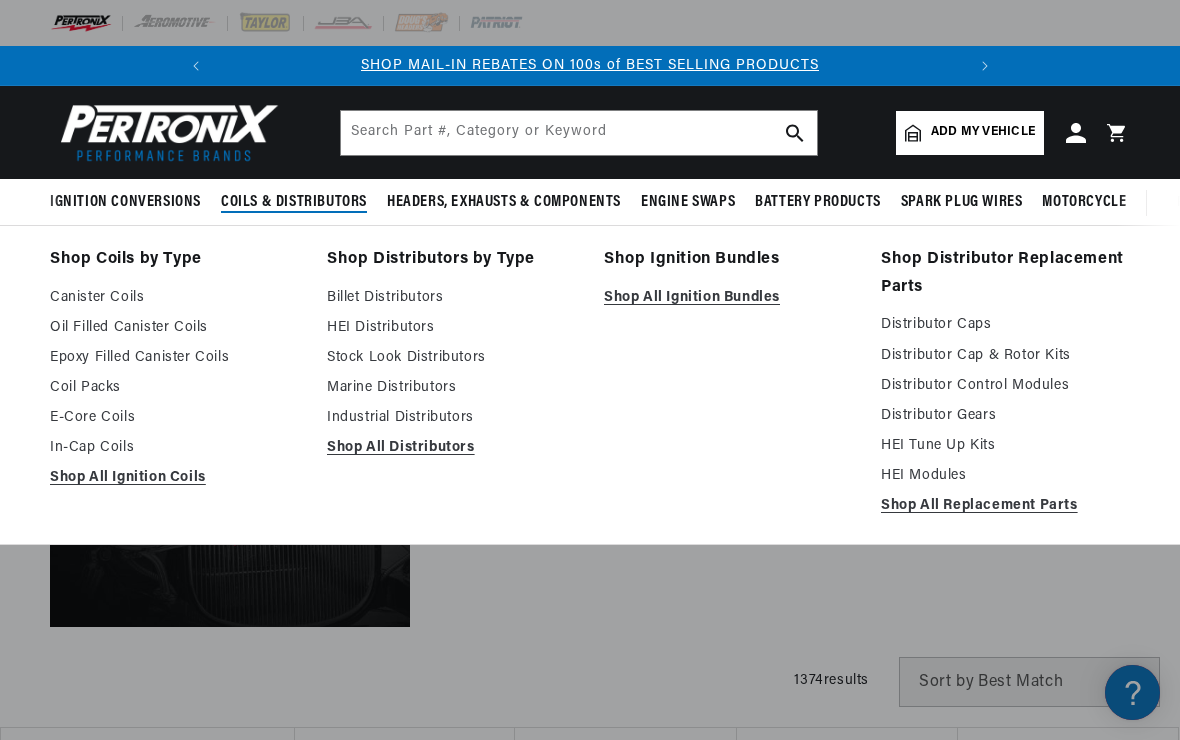 click on "HEI Distributors" at bounding box center (451, 328) 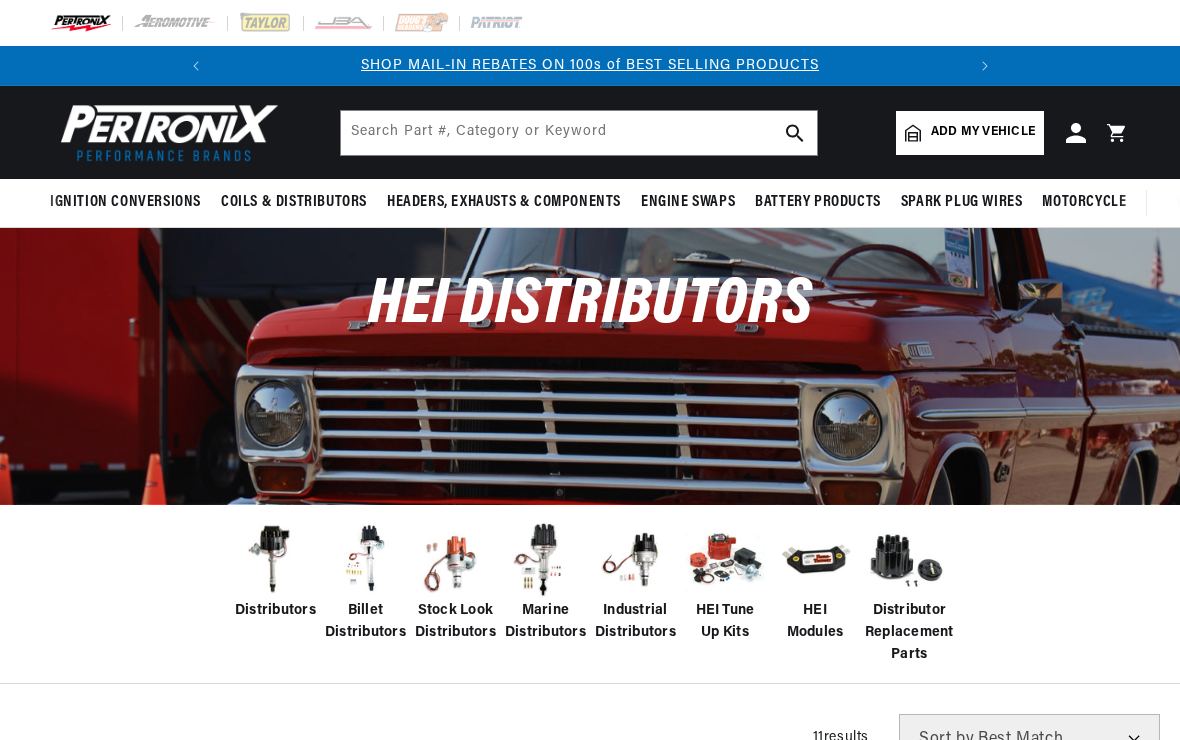 scroll, scrollTop: 0, scrollLeft: 0, axis: both 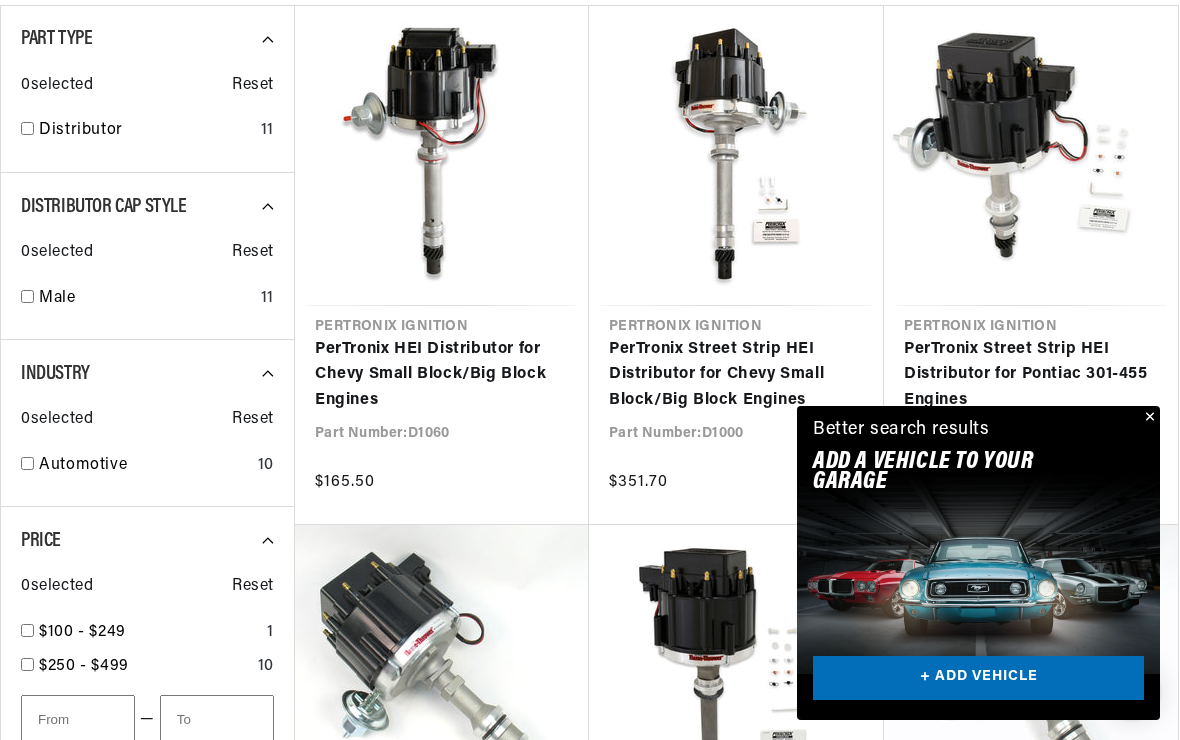 click on "PerTronix Street Strip HEI Distributor for Chevy Small Block/Big Block Engines" at bounding box center (736, 375) 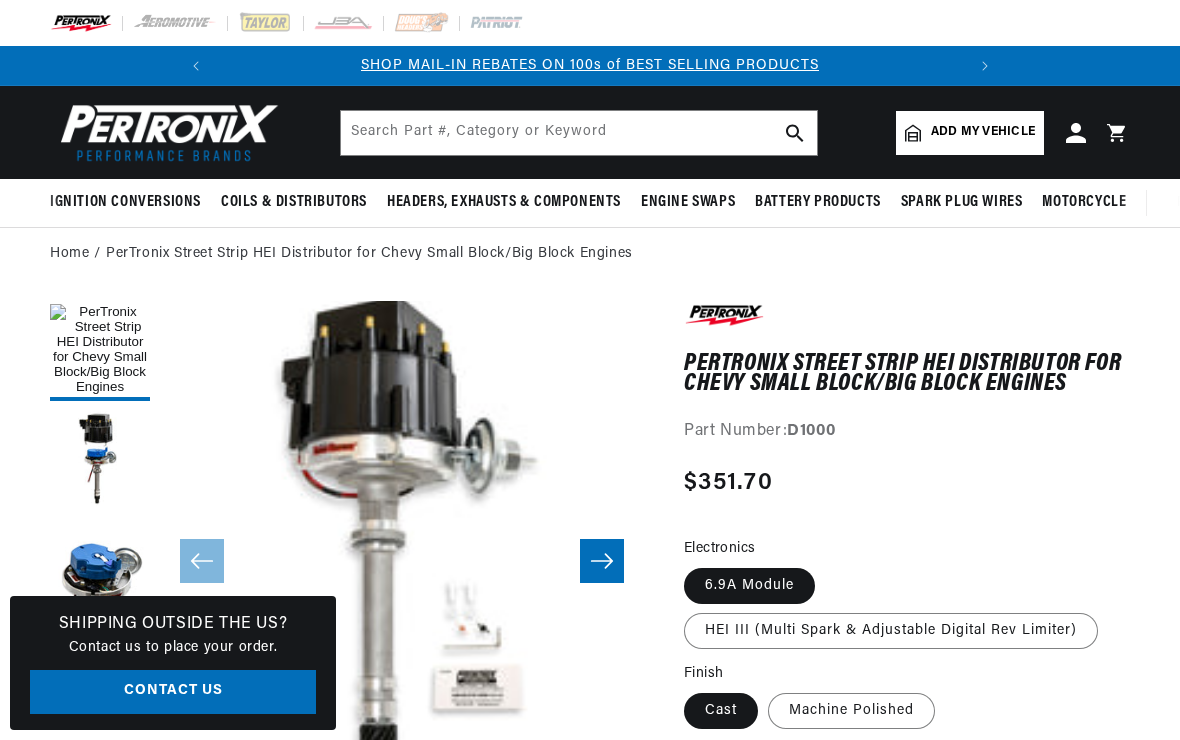 scroll, scrollTop: 0, scrollLeft: 0, axis: both 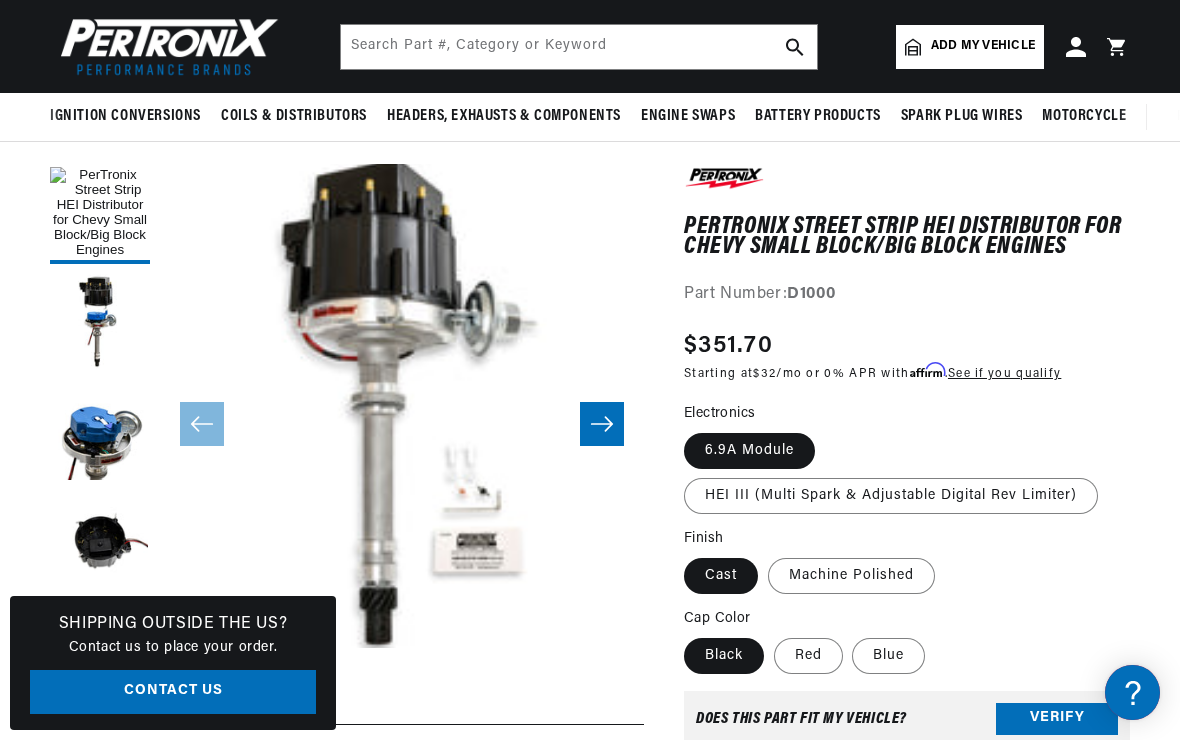 click at bounding box center (602, 424) 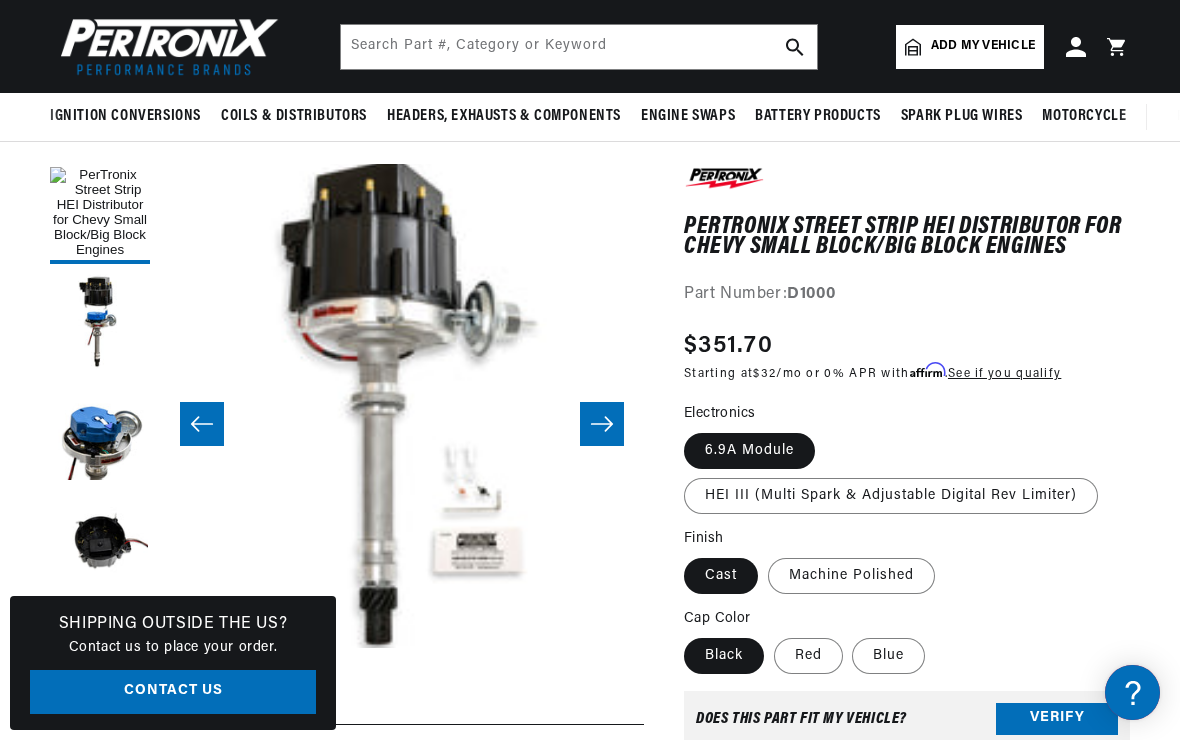 scroll, scrollTop: 0, scrollLeft: 652, axis: horizontal 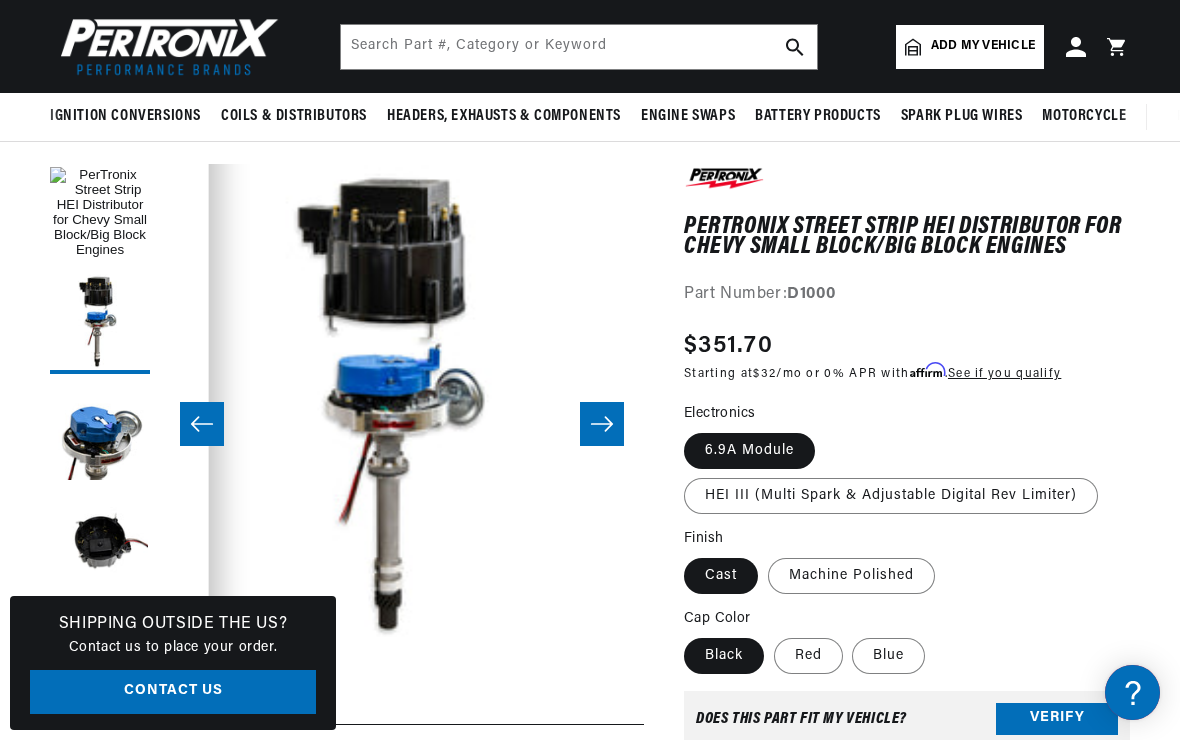 click at bounding box center (602, 424) 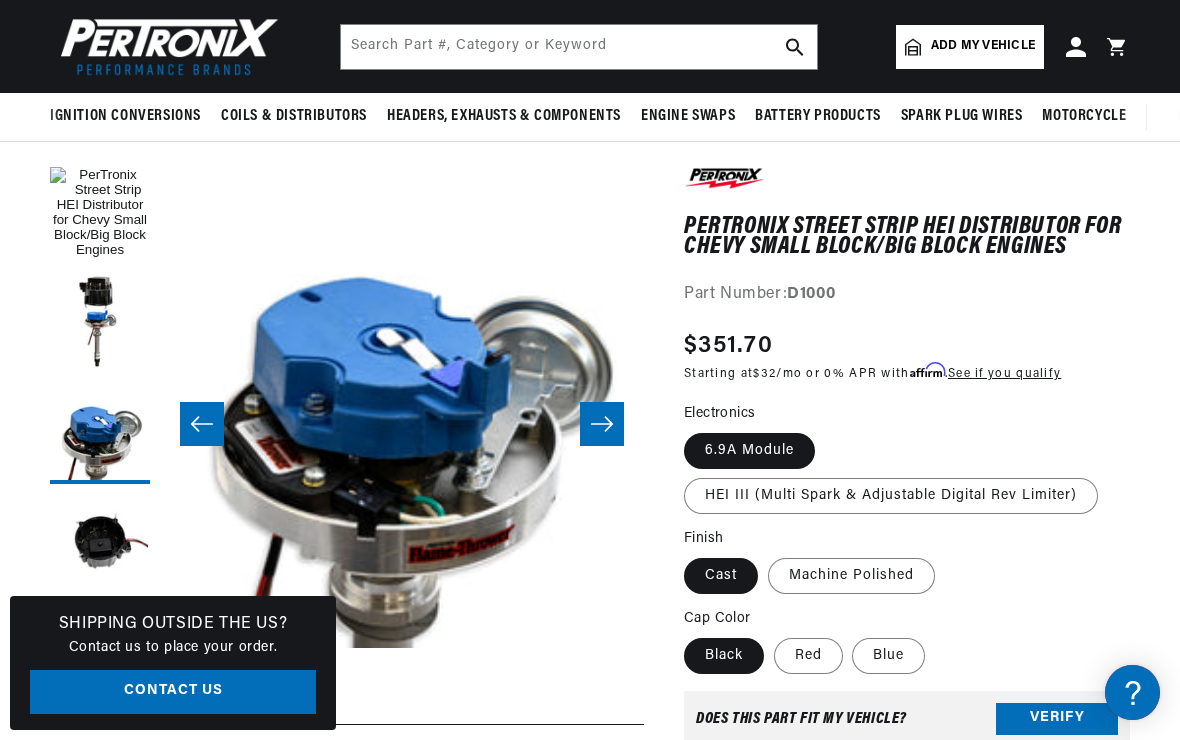 click on "Open media 3 in modal" at bounding box center [160, 648] 